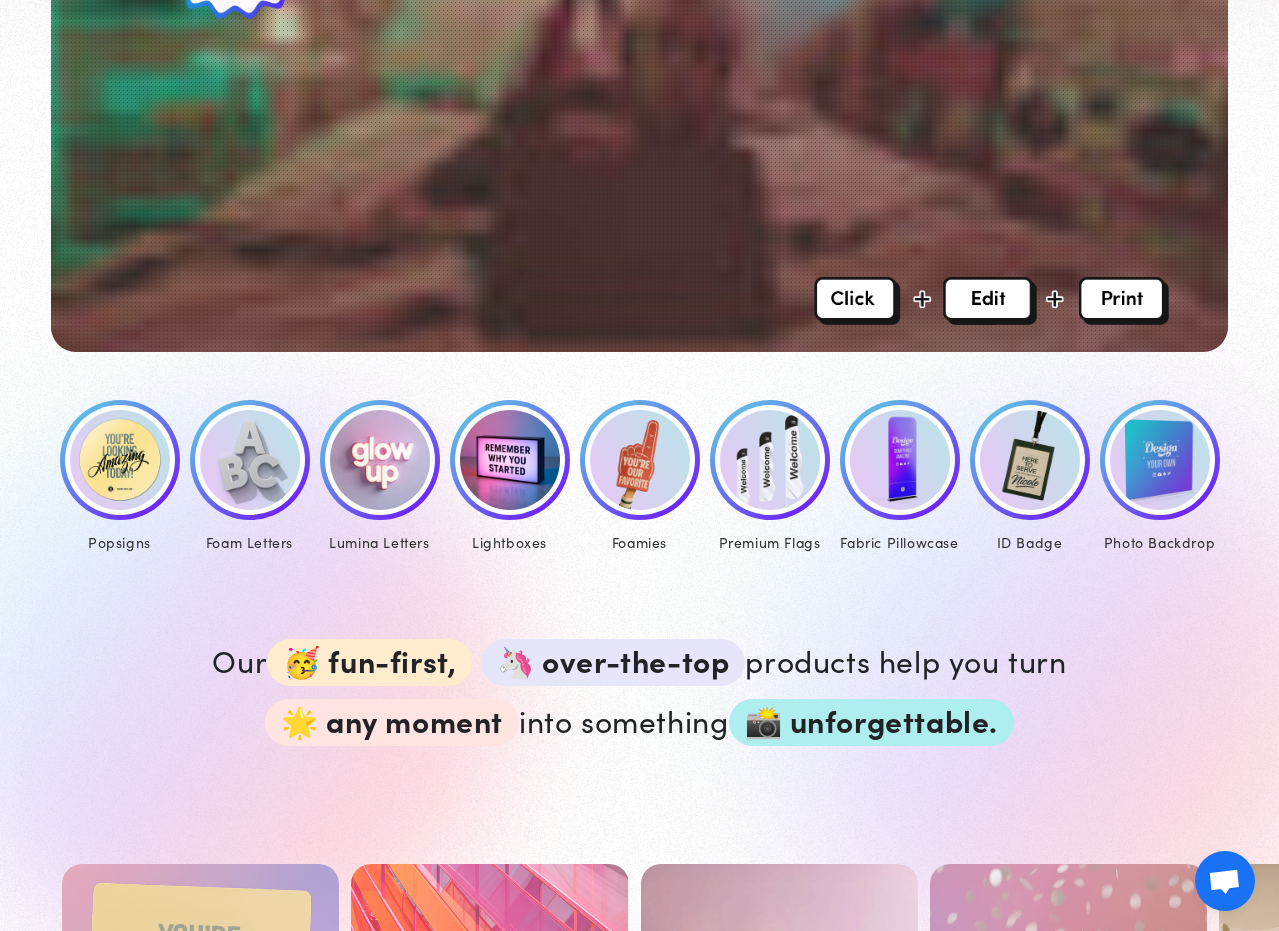 scroll, scrollTop: 0, scrollLeft: 0, axis: both 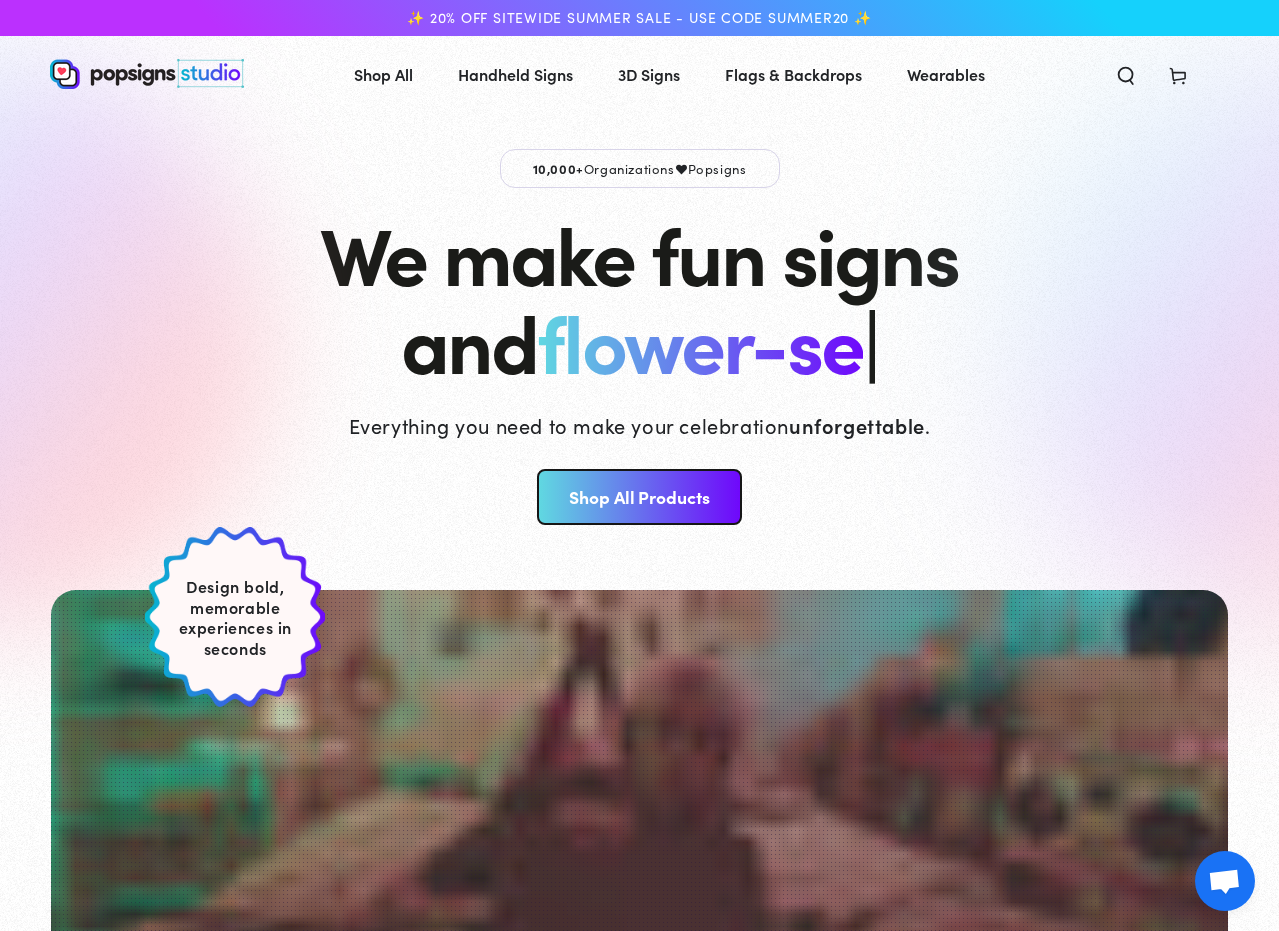 click on "Shop All Products" at bounding box center (639, 497) 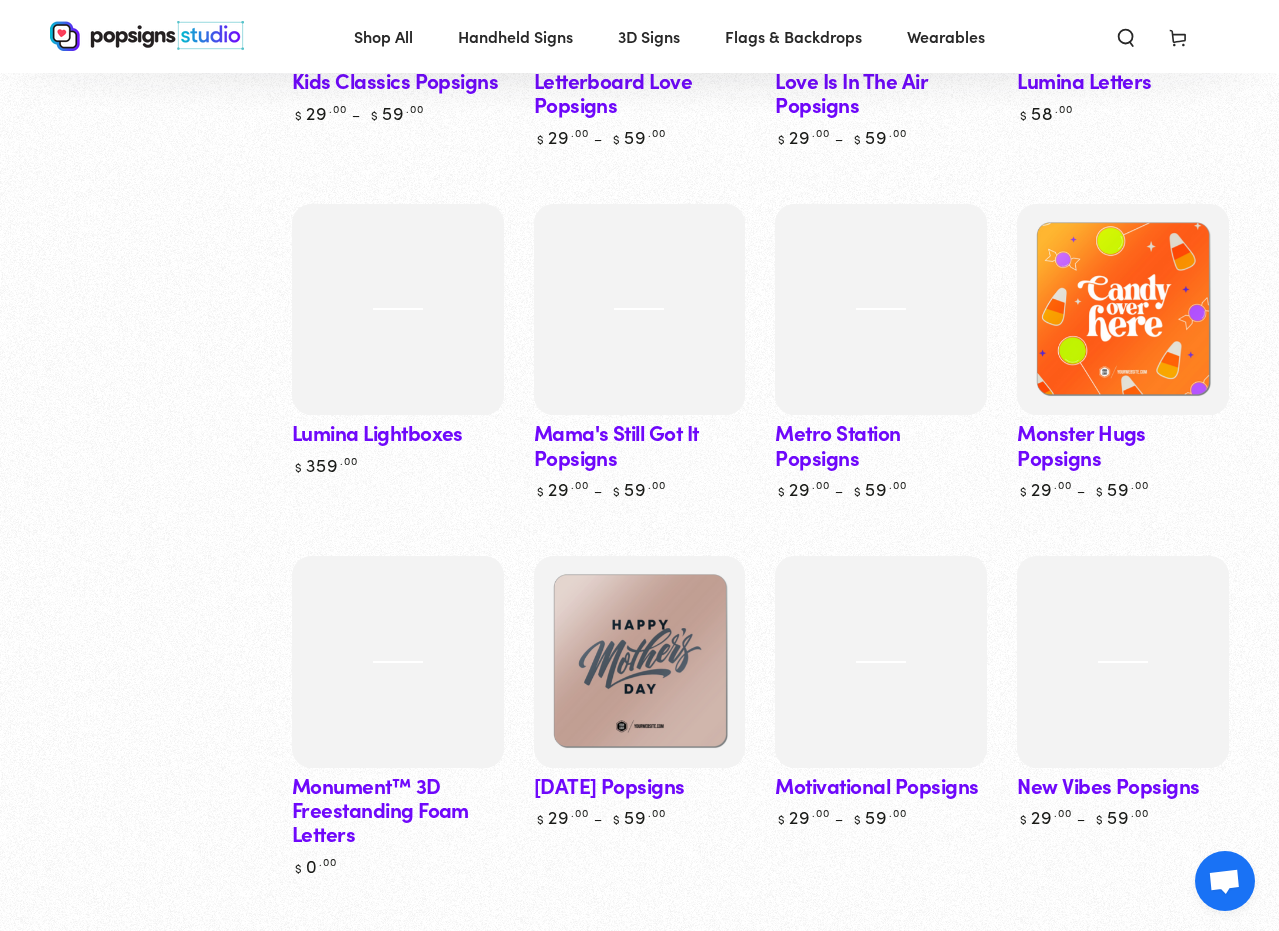 scroll, scrollTop: 4546, scrollLeft: 0, axis: vertical 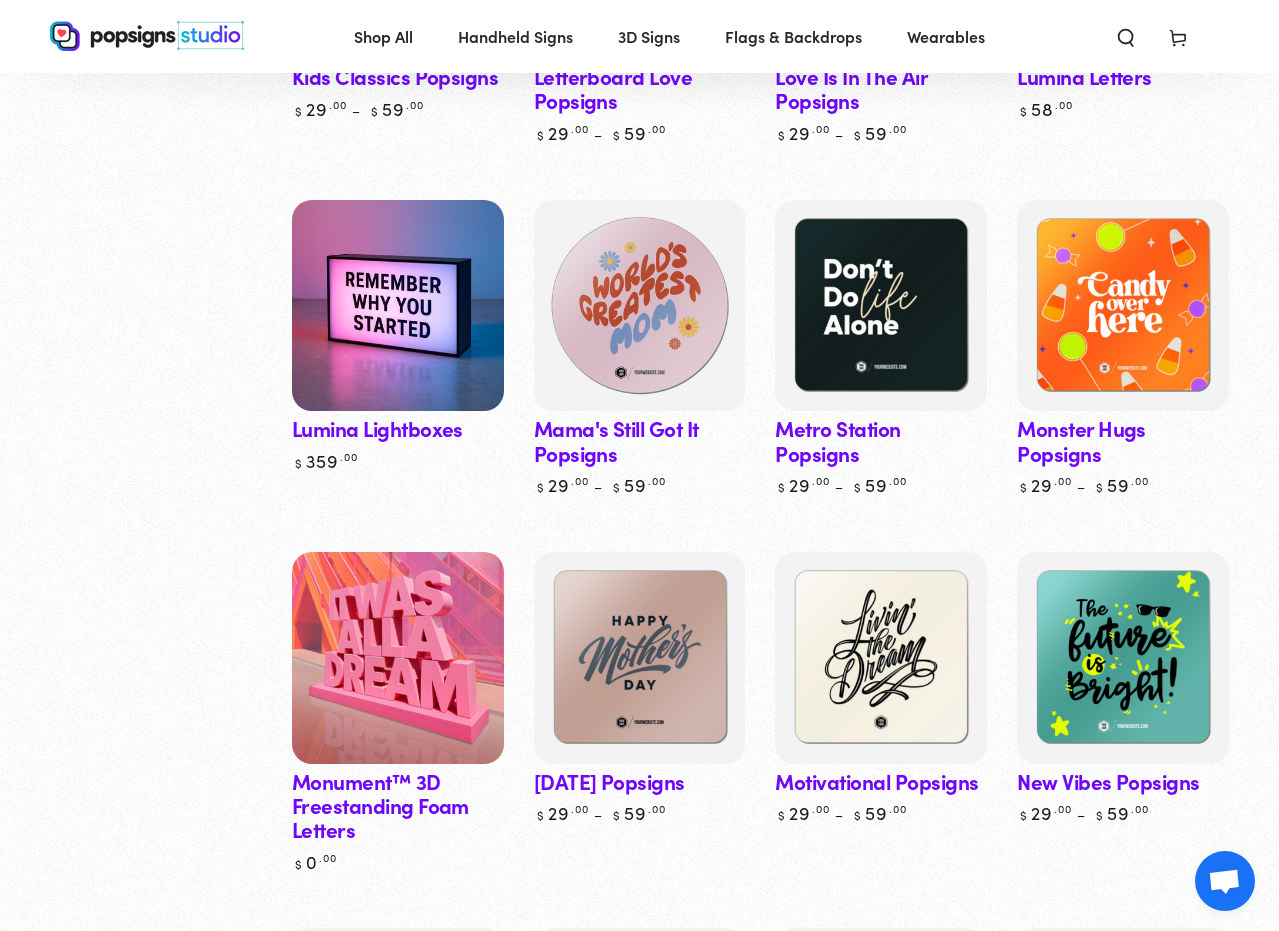 click at bounding box center [639, 305] 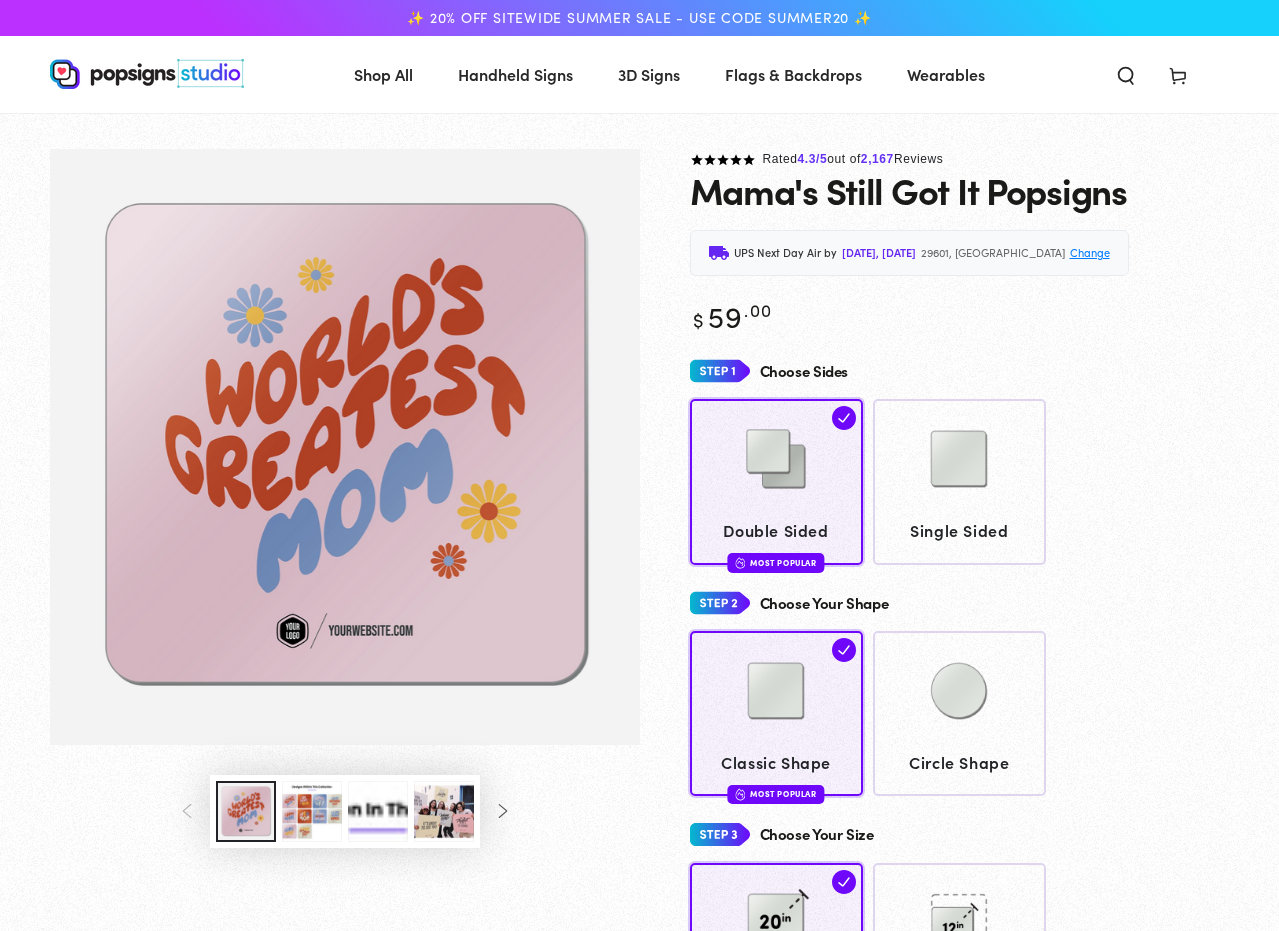scroll, scrollTop: 0, scrollLeft: 0, axis: both 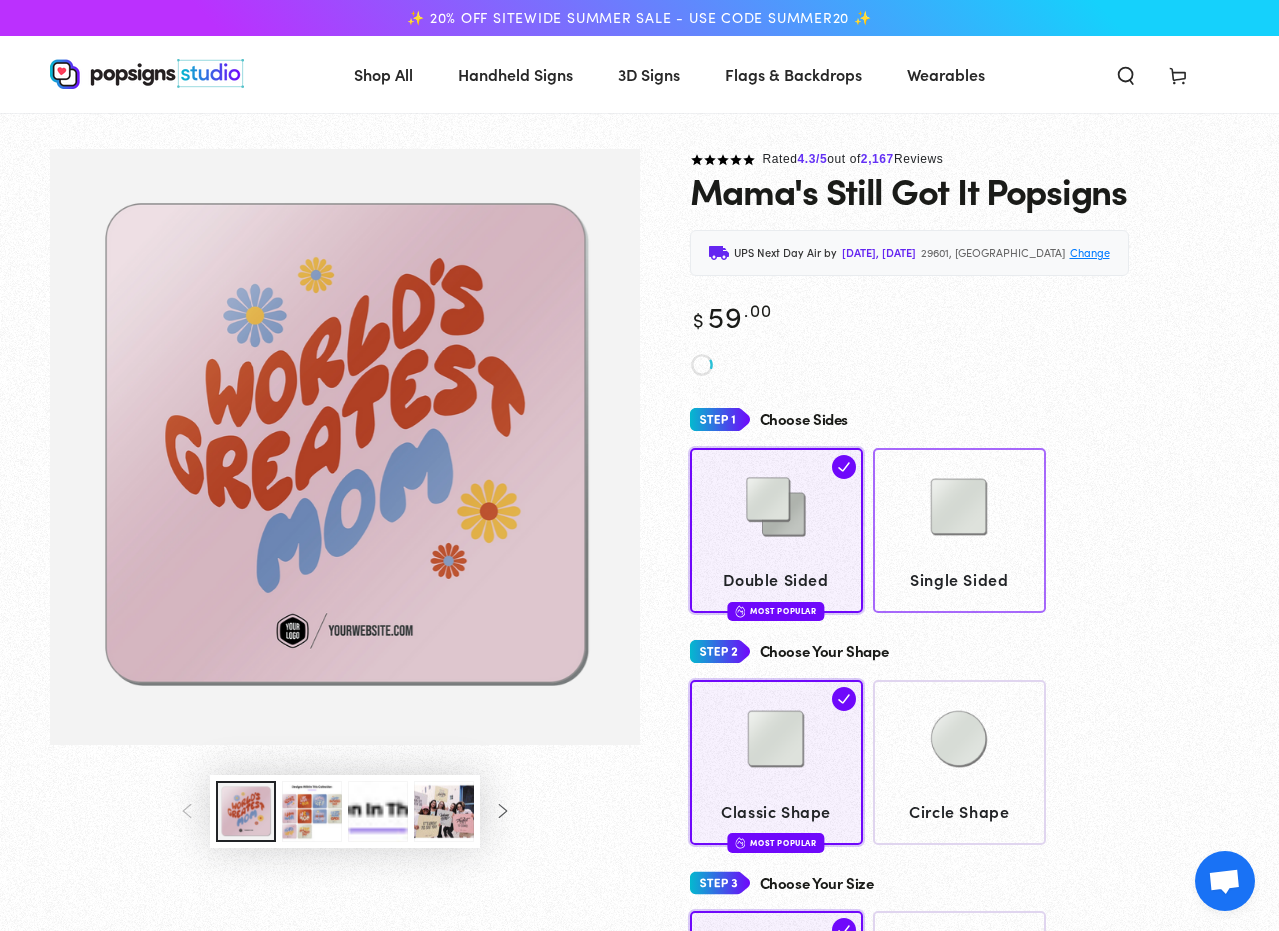 drag, startPoint x: 900, startPoint y: 500, endPoint x: 890, endPoint y: 499, distance: 10.049875 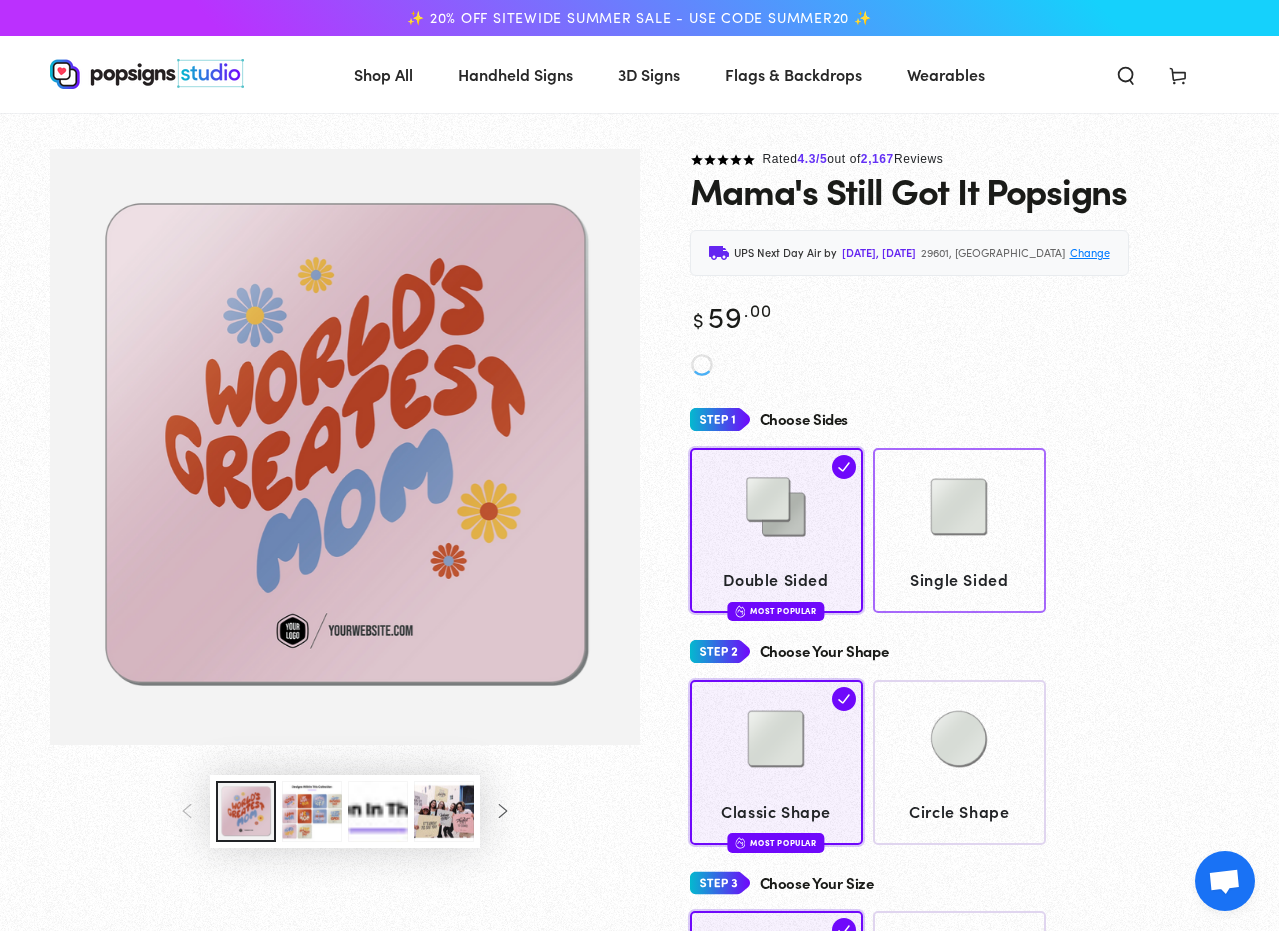 click 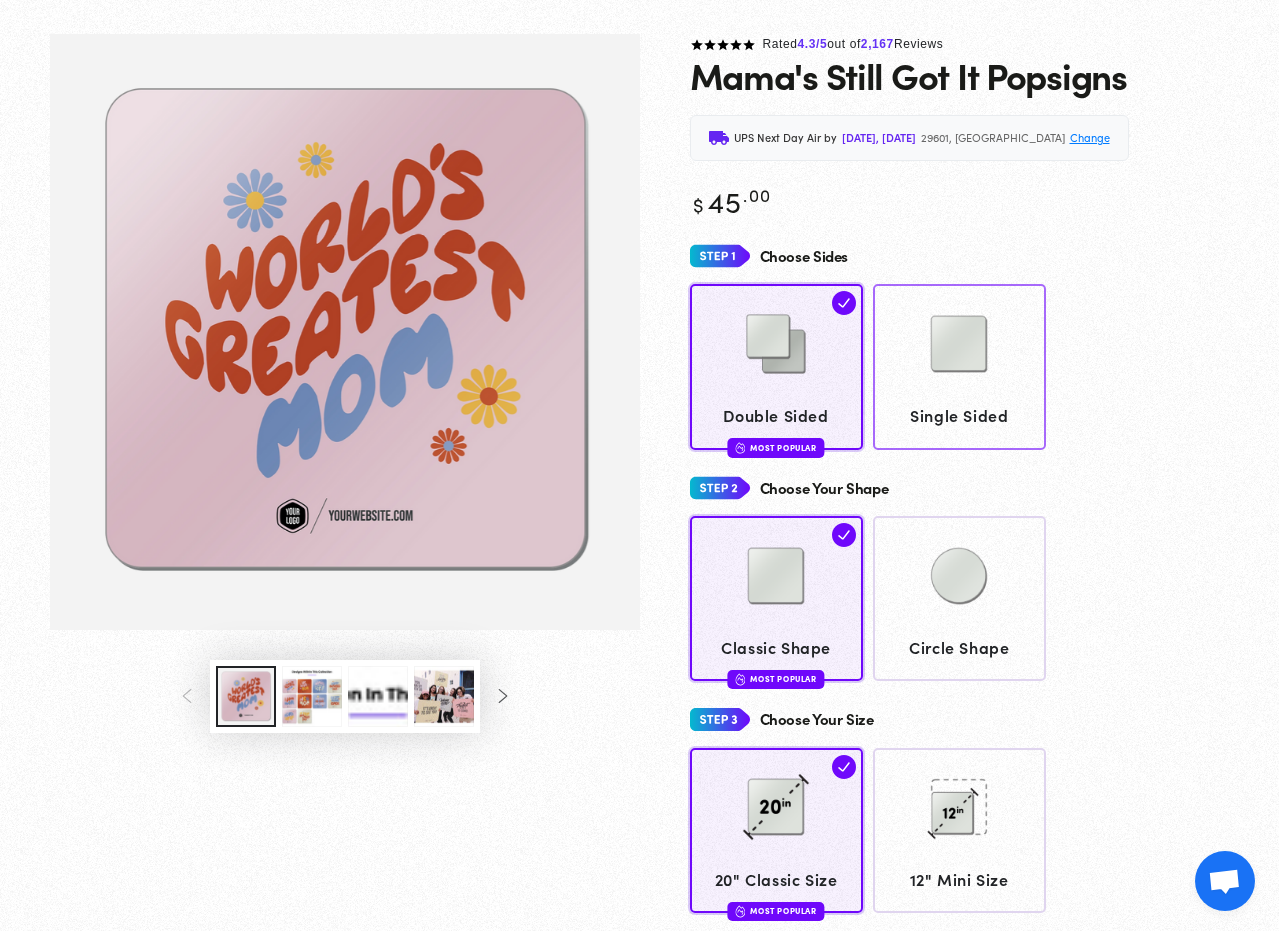 scroll, scrollTop: 266, scrollLeft: 0, axis: vertical 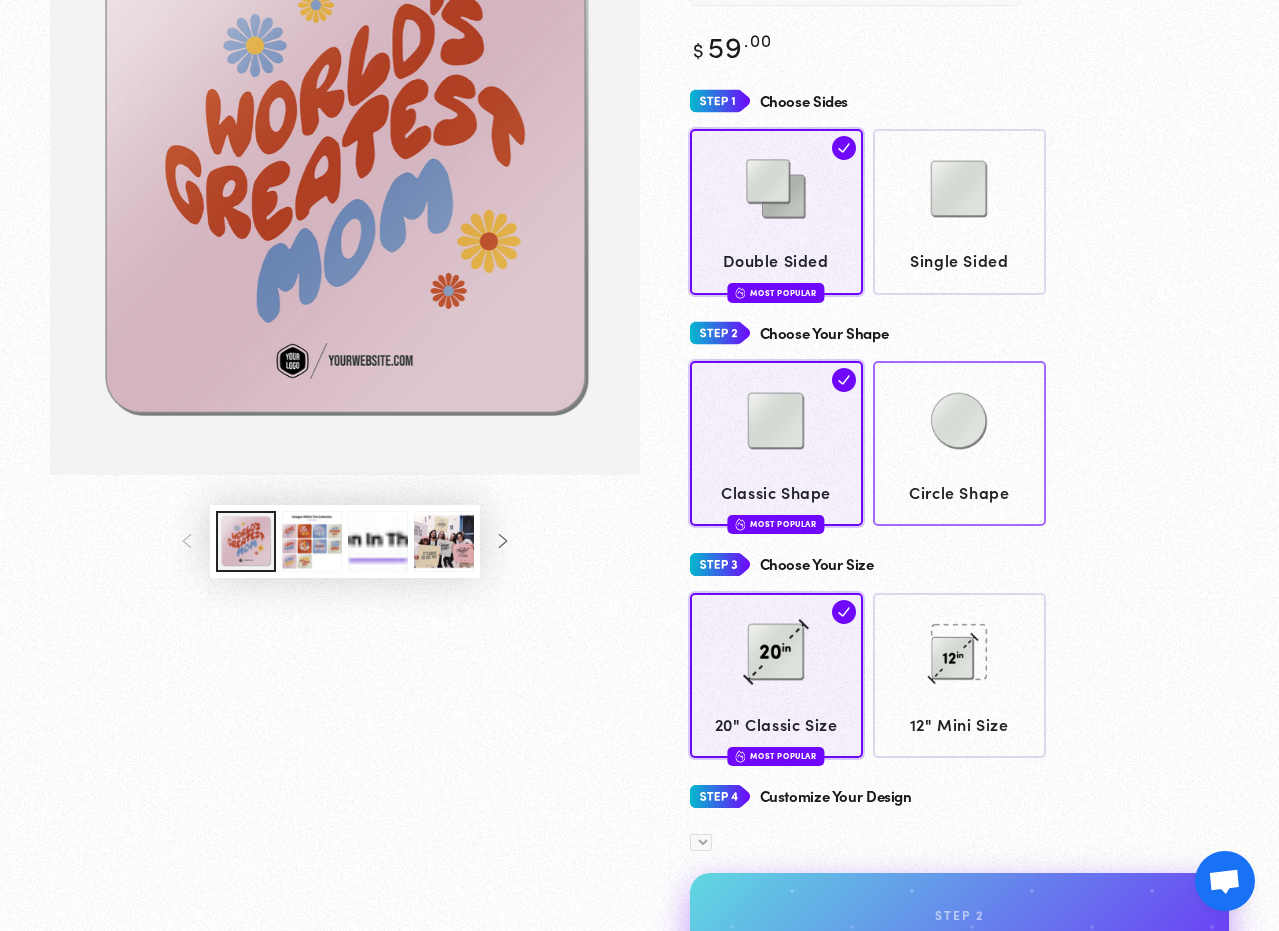 click 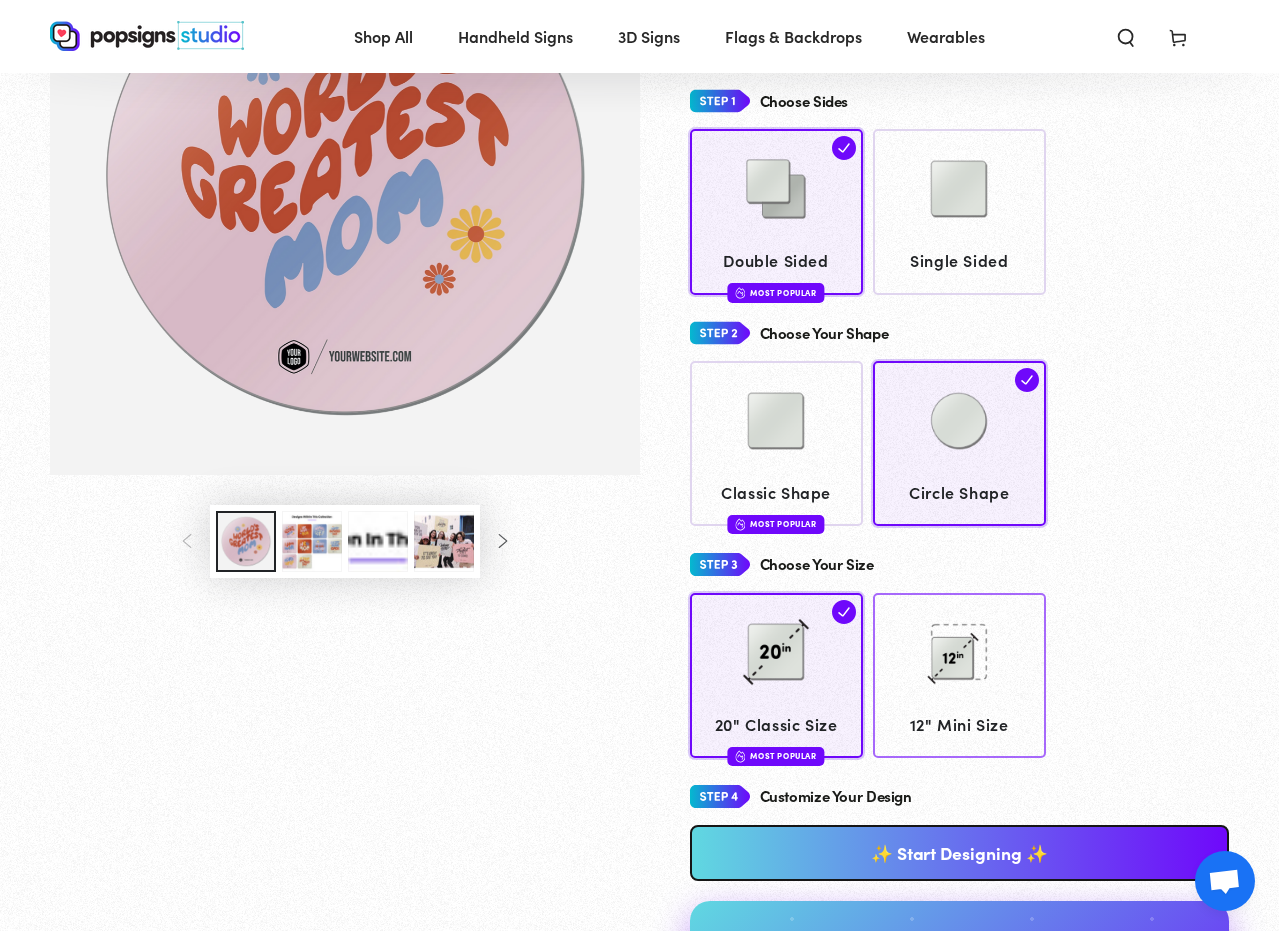 click 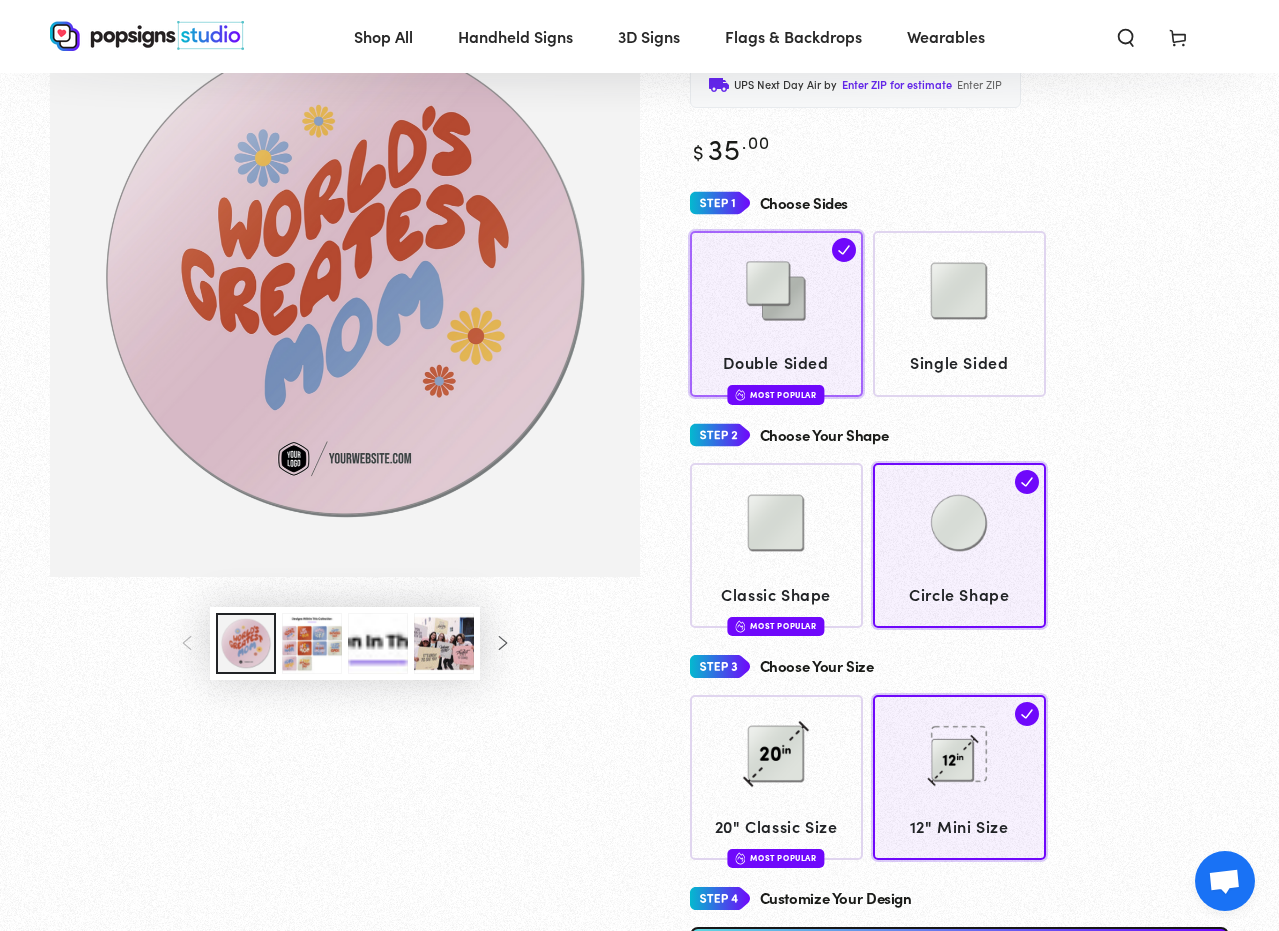 scroll, scrollTop: 133, scrollLeft: 0, axis: vertical 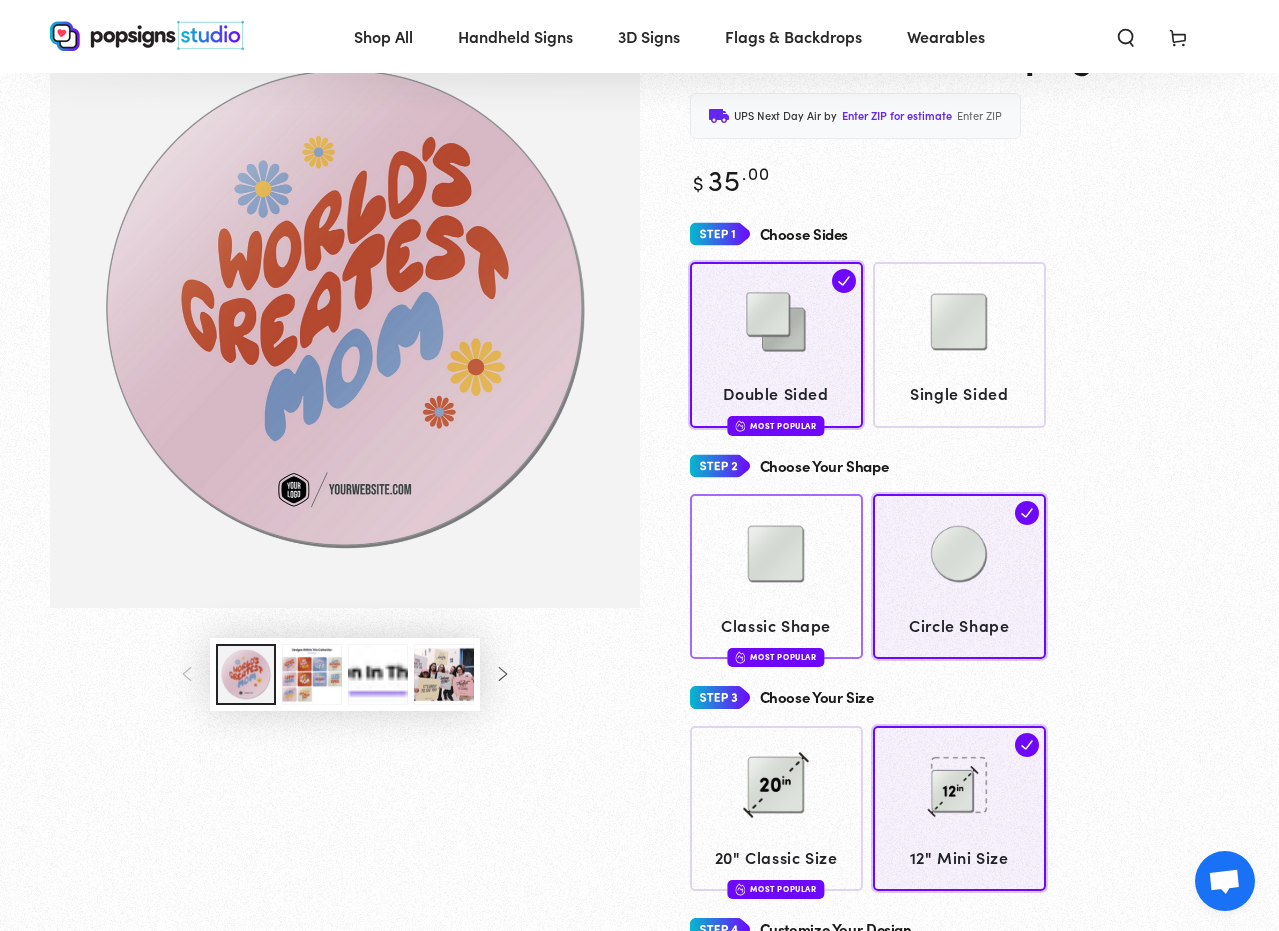 click 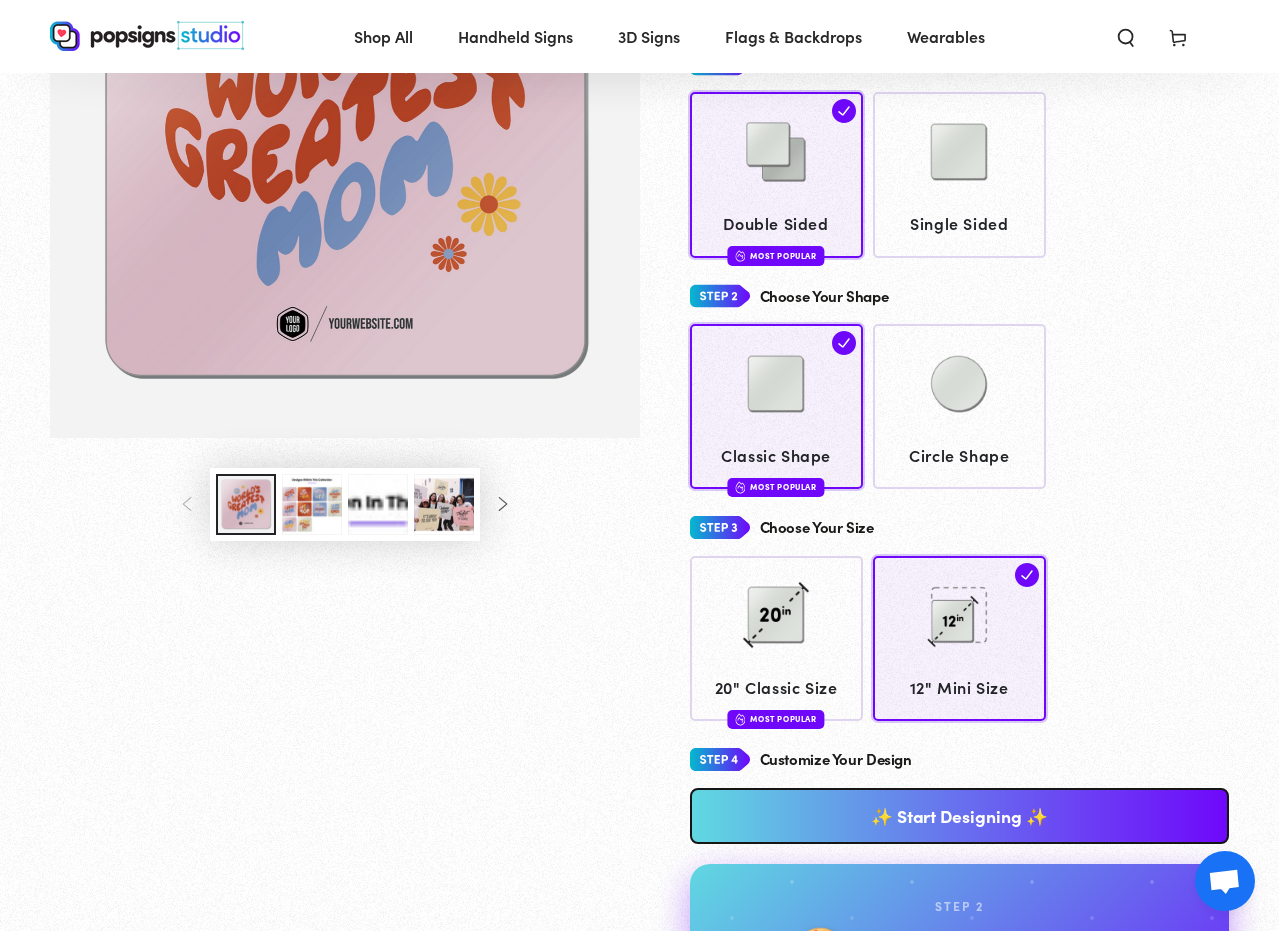 scroll, scrollTop: 457, scrollLeft: 0, axis: vertical 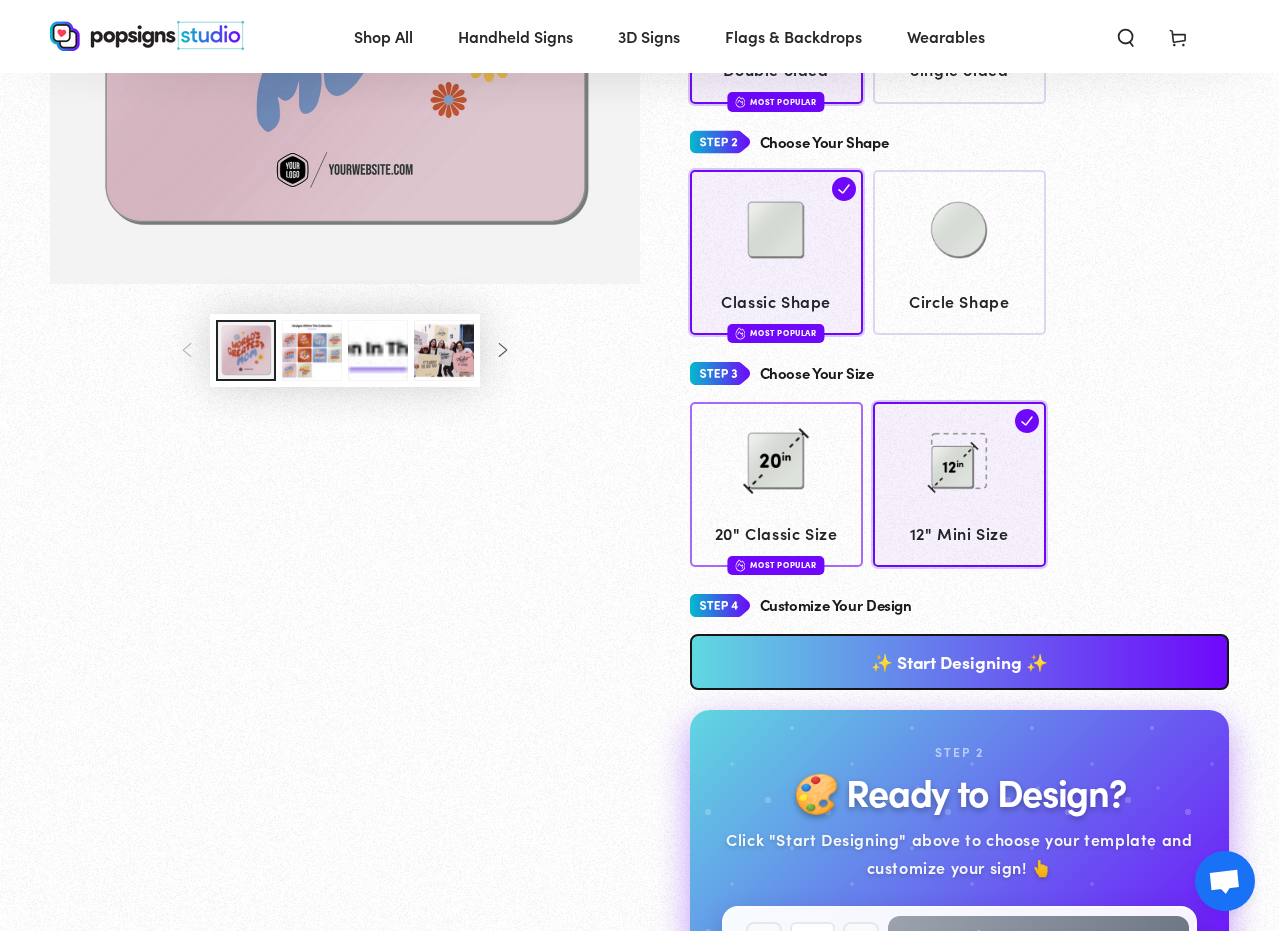 click on "20" Classic Size" 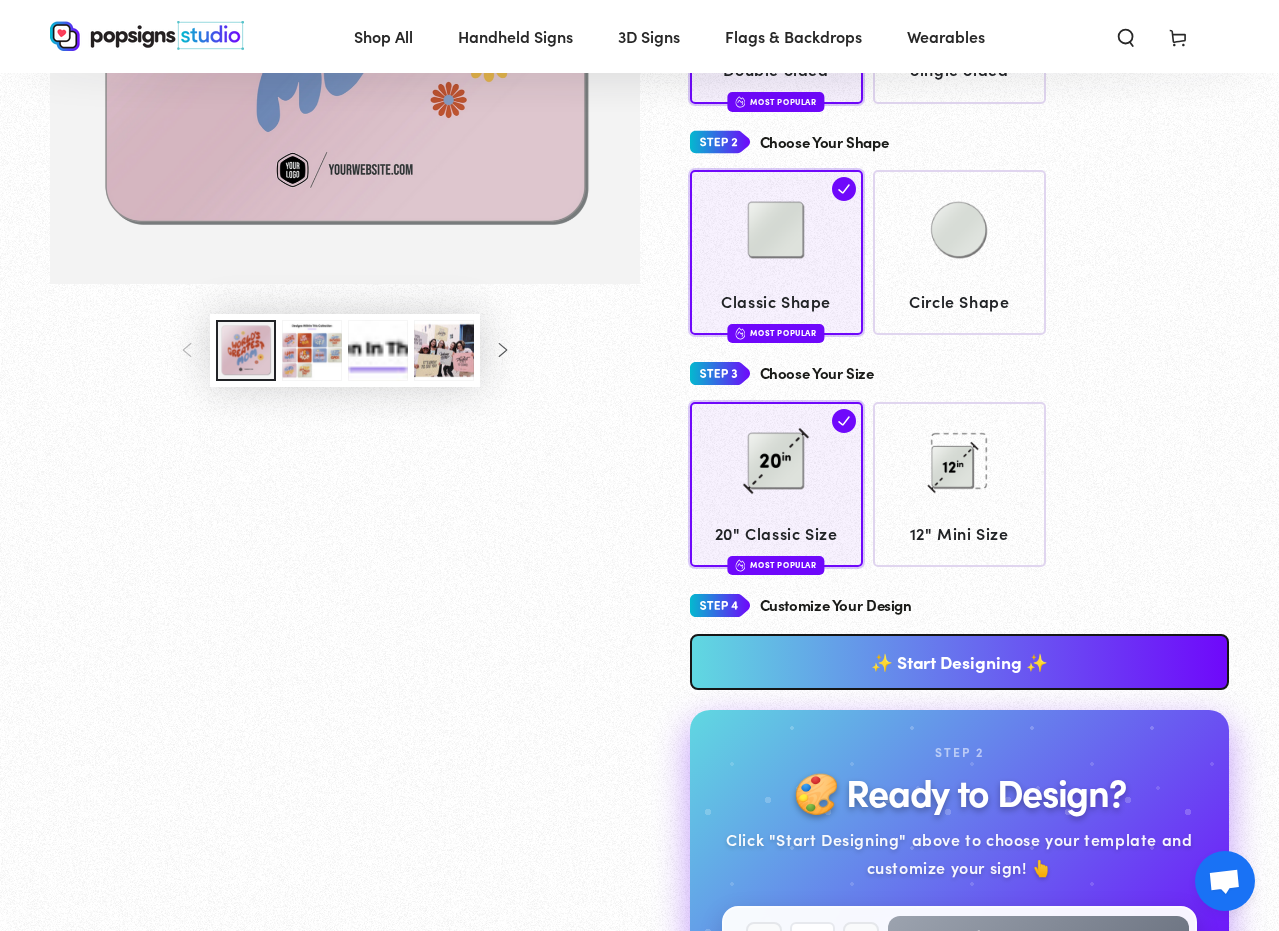 click on "✨ Start Designing ✨" at bounding box center (960, 662) 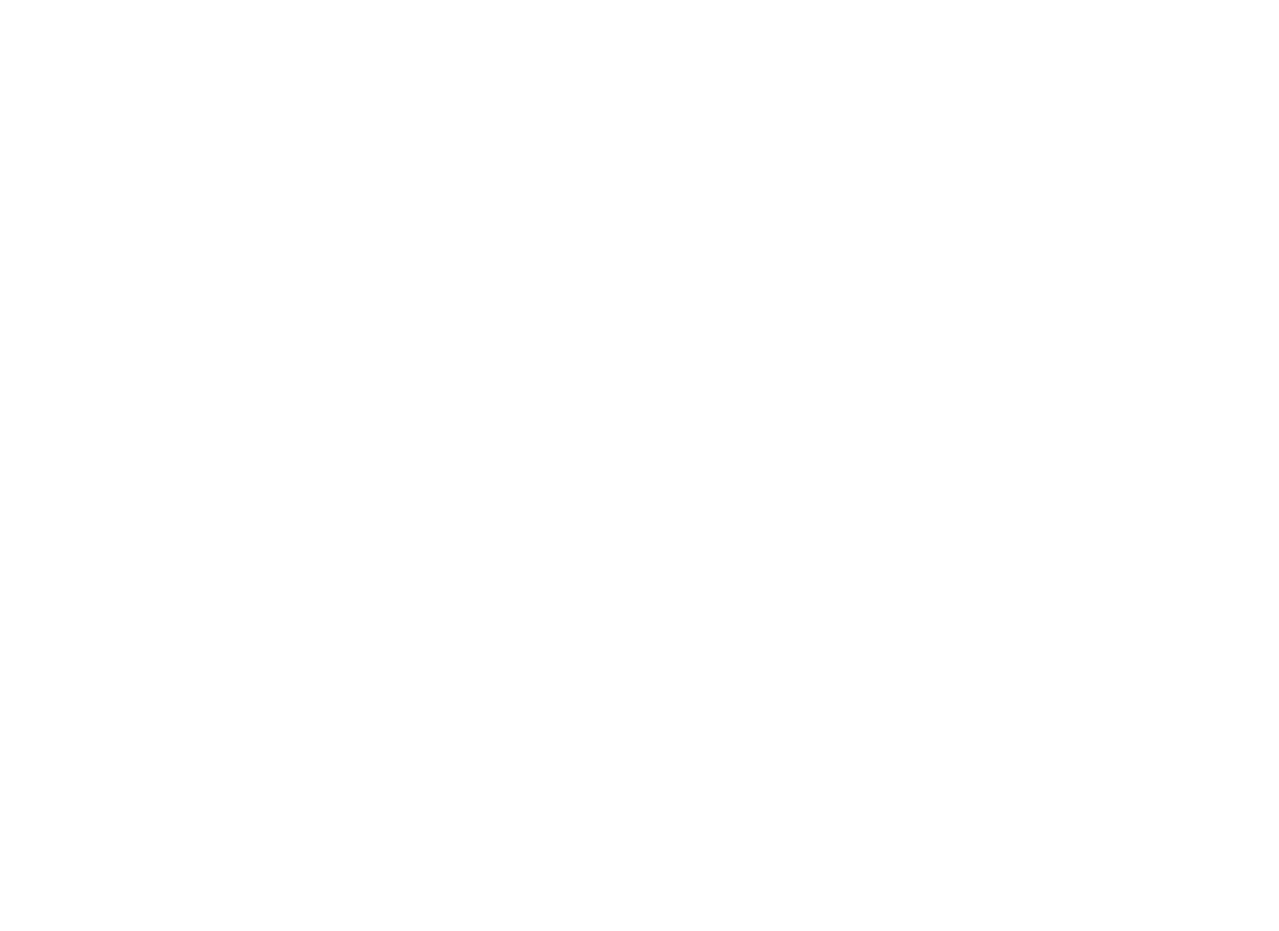 scroll, scrollTop: 0, scrollLeft: 0, axis: both 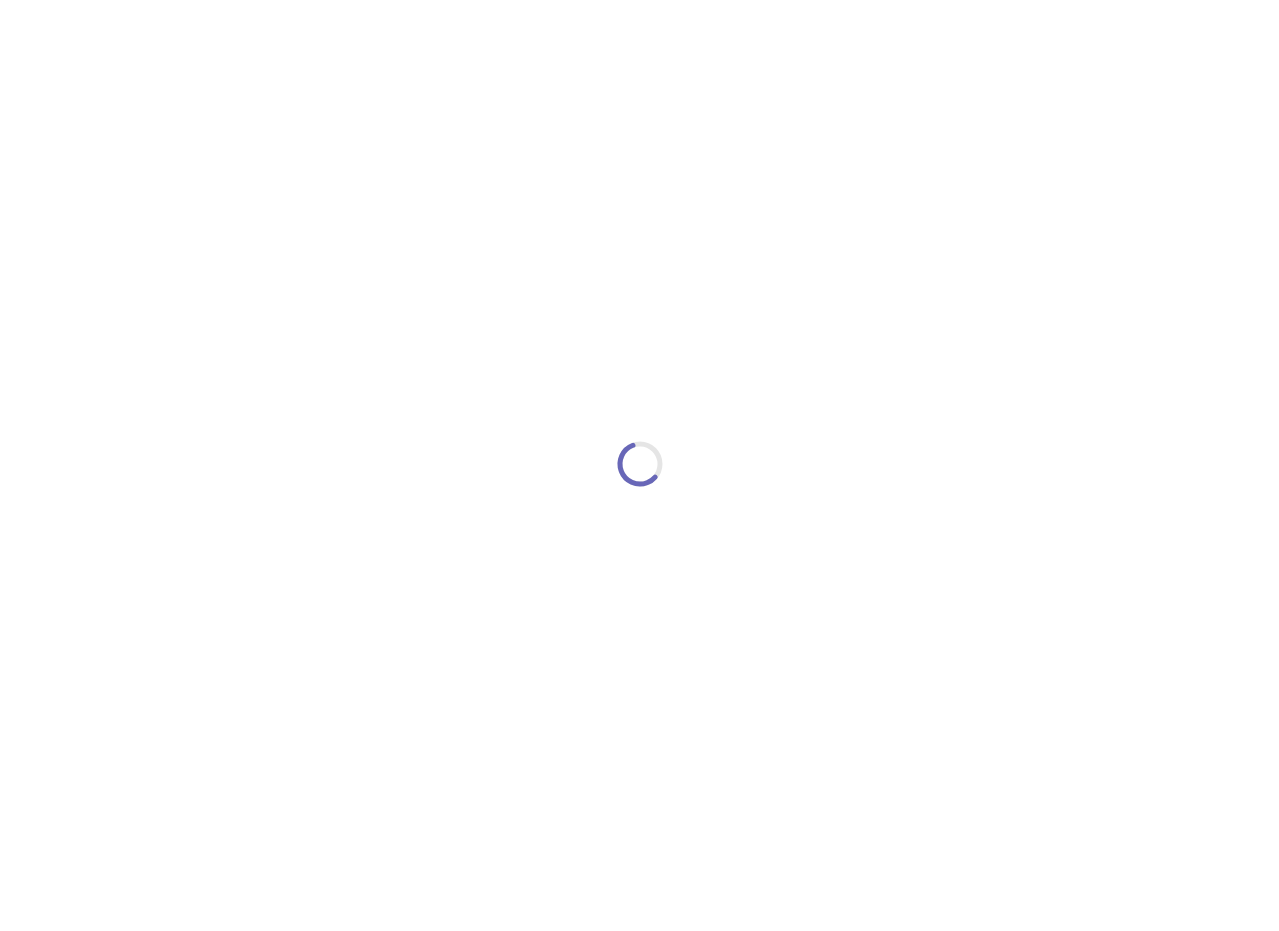 type on "An ancient tree with a door leading to a magical world" 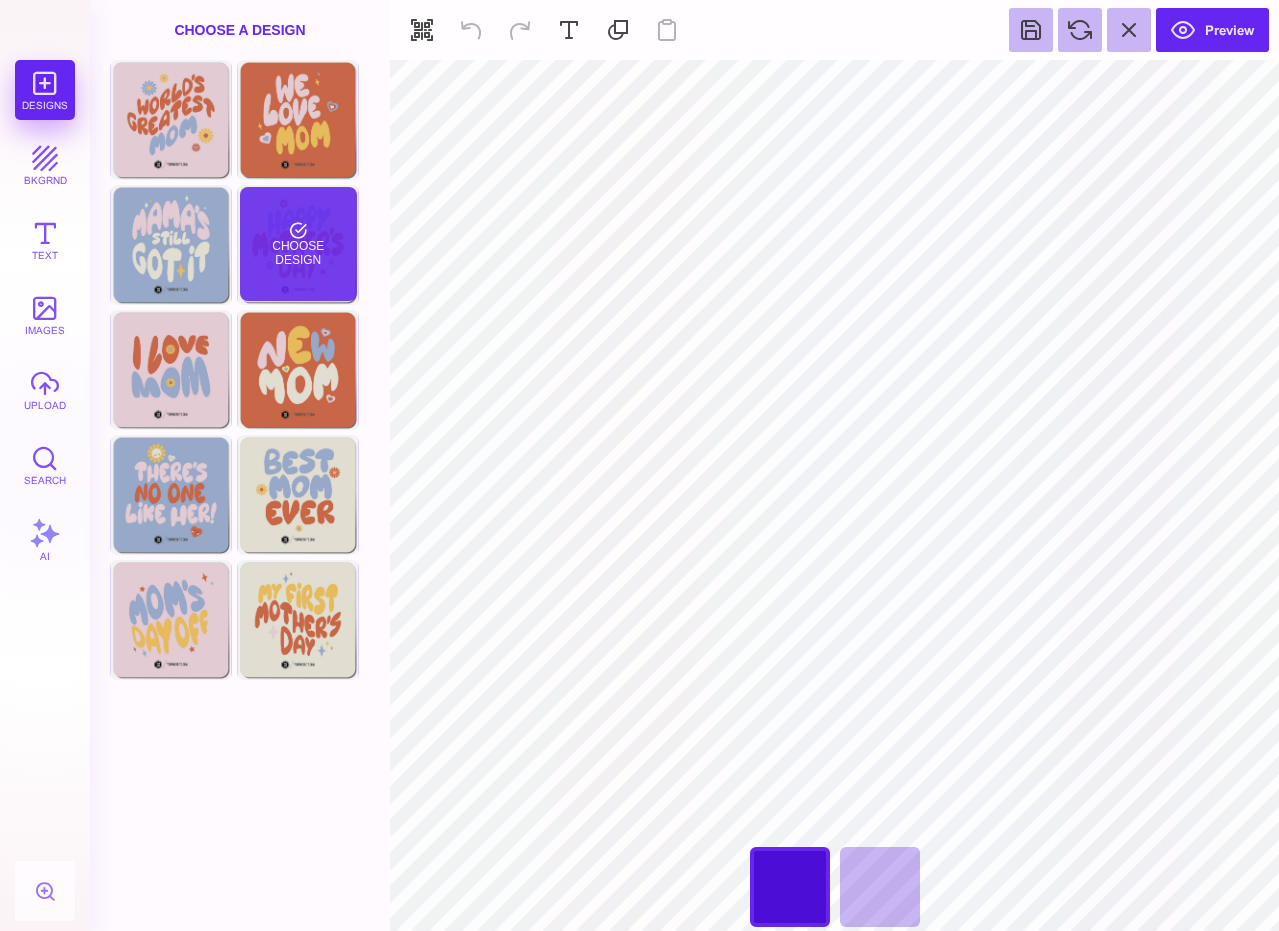 click on "Choose Design" at bounding box center [298, 244] 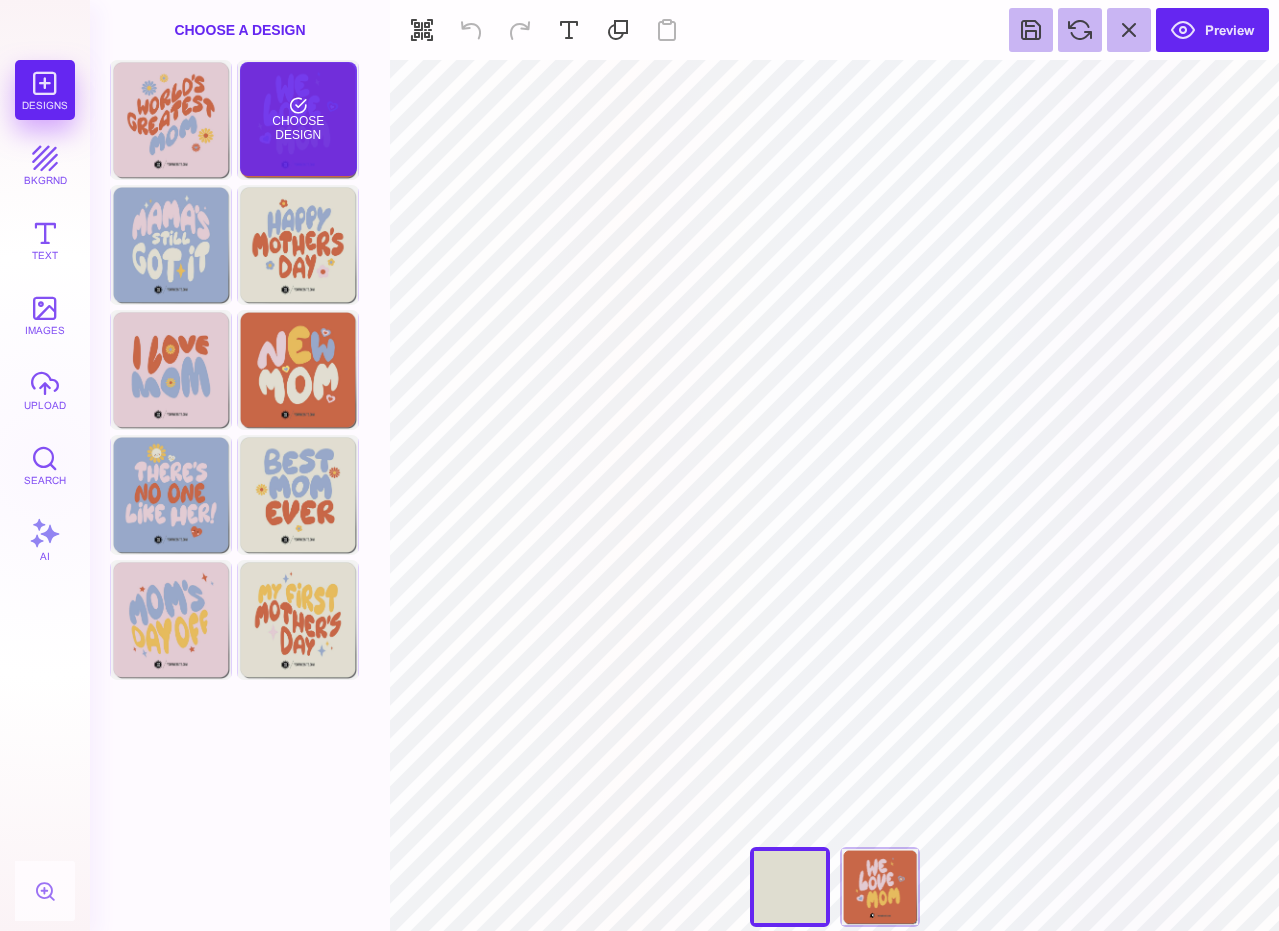 click on "Choose Design" at bounding box center (298, 119) 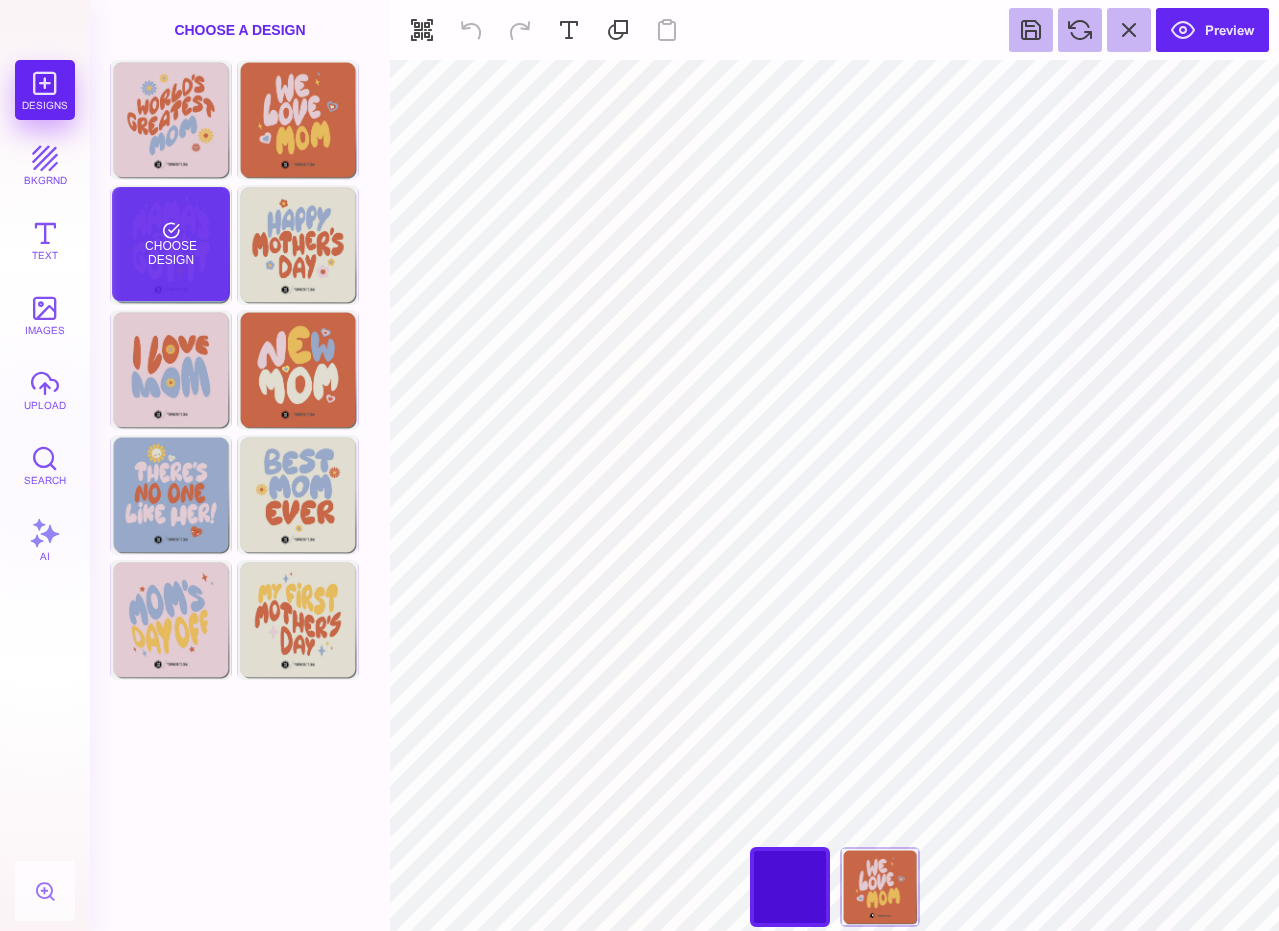 click on "Choose Design" at bounding box center (170, 244) 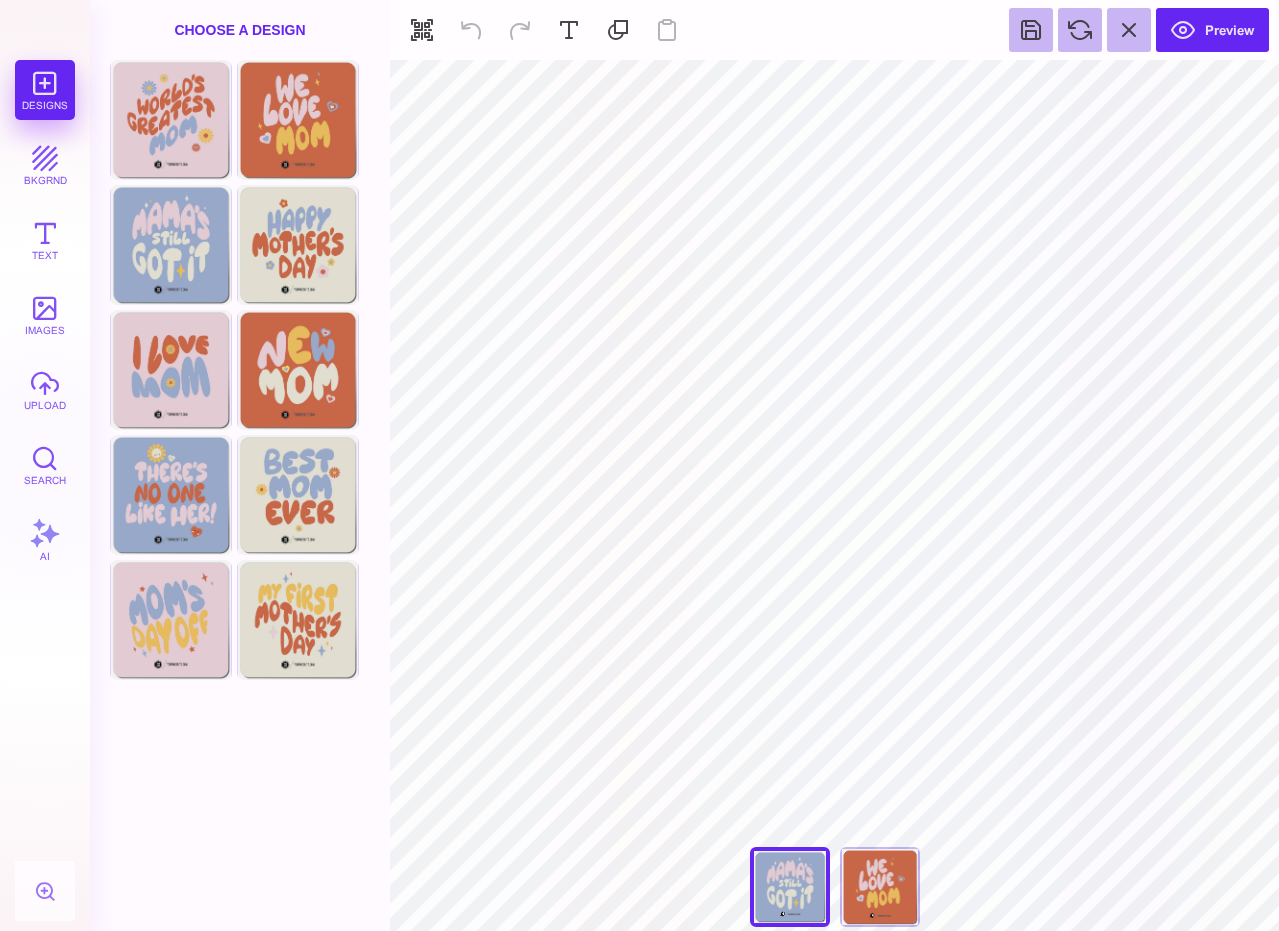 type on "#E6BB5E" 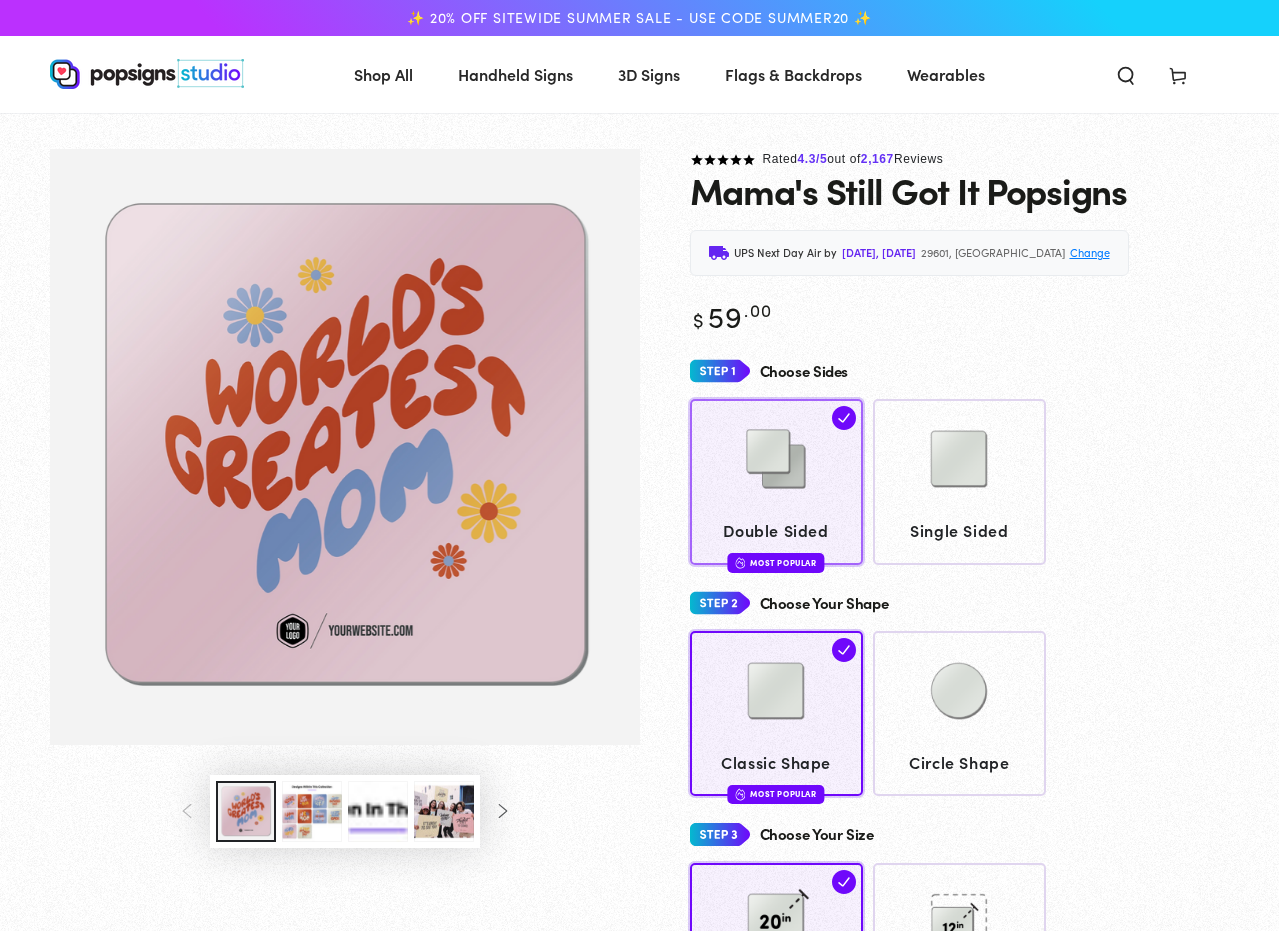 scroll, scrollTop: 0, scrollLeft: 0, axis: both 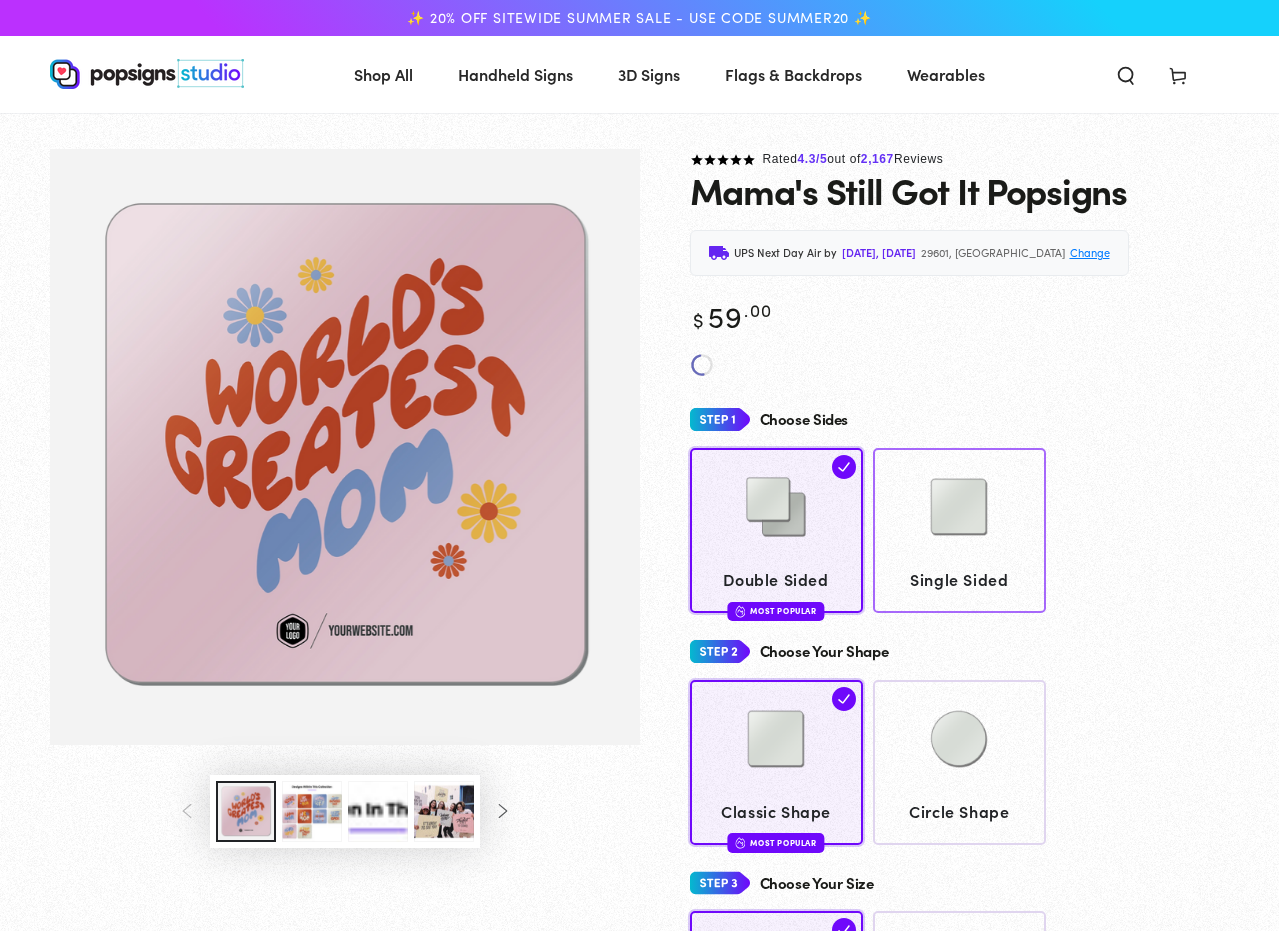 click 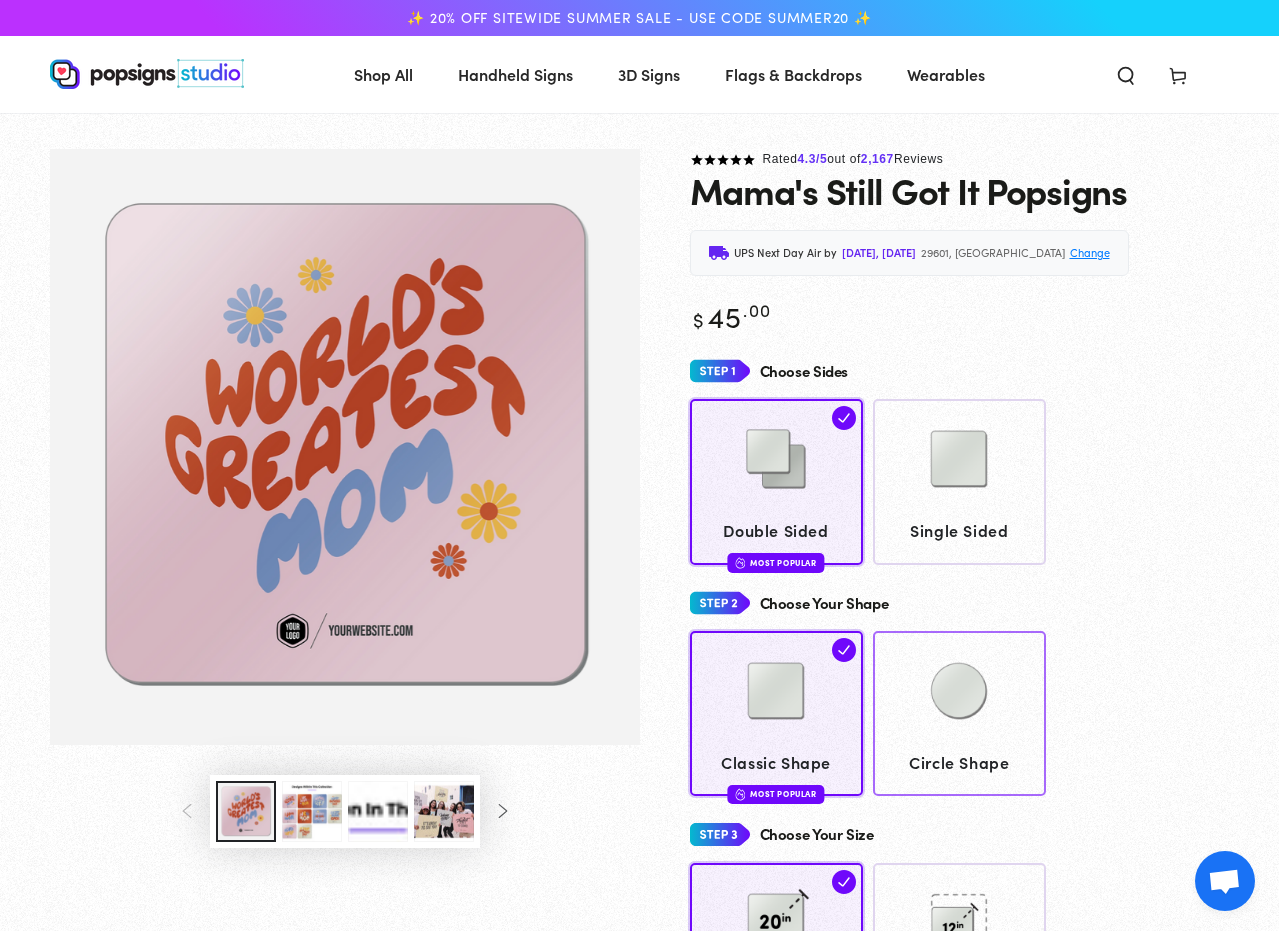 click 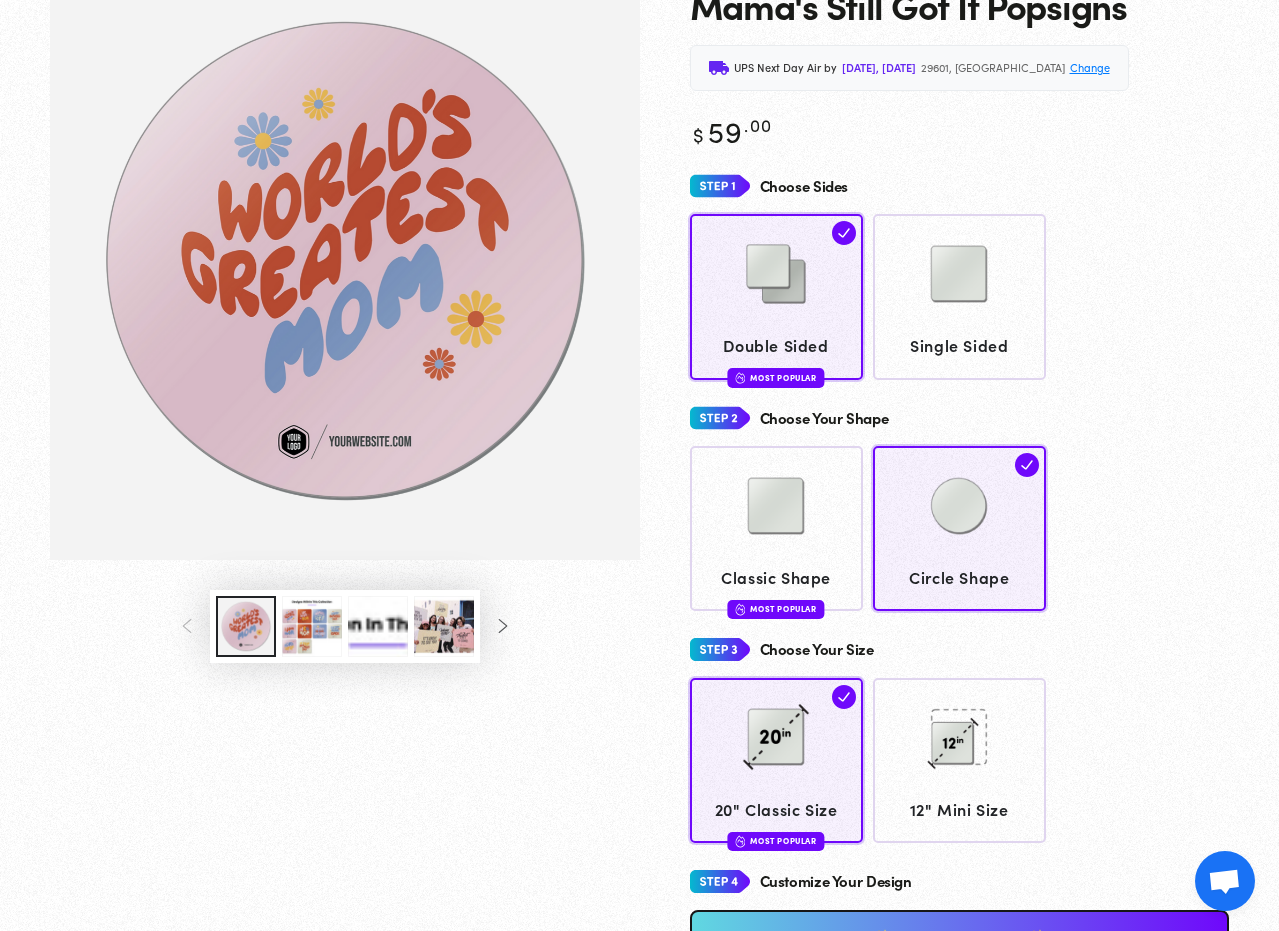 scroll, scrollTop: 186, scrollLeft: 0, axis: vertical 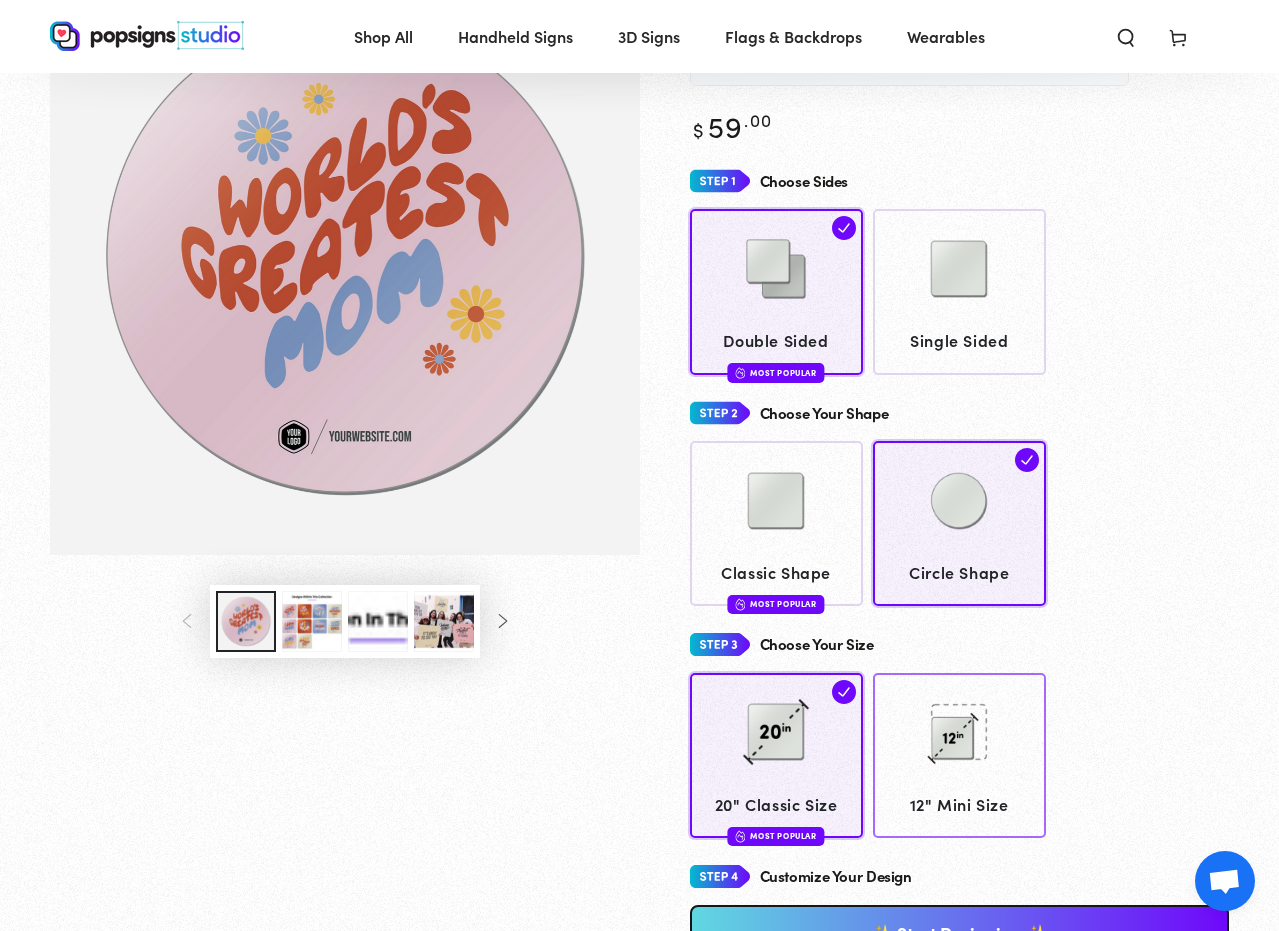 click on "12" Mini Size" 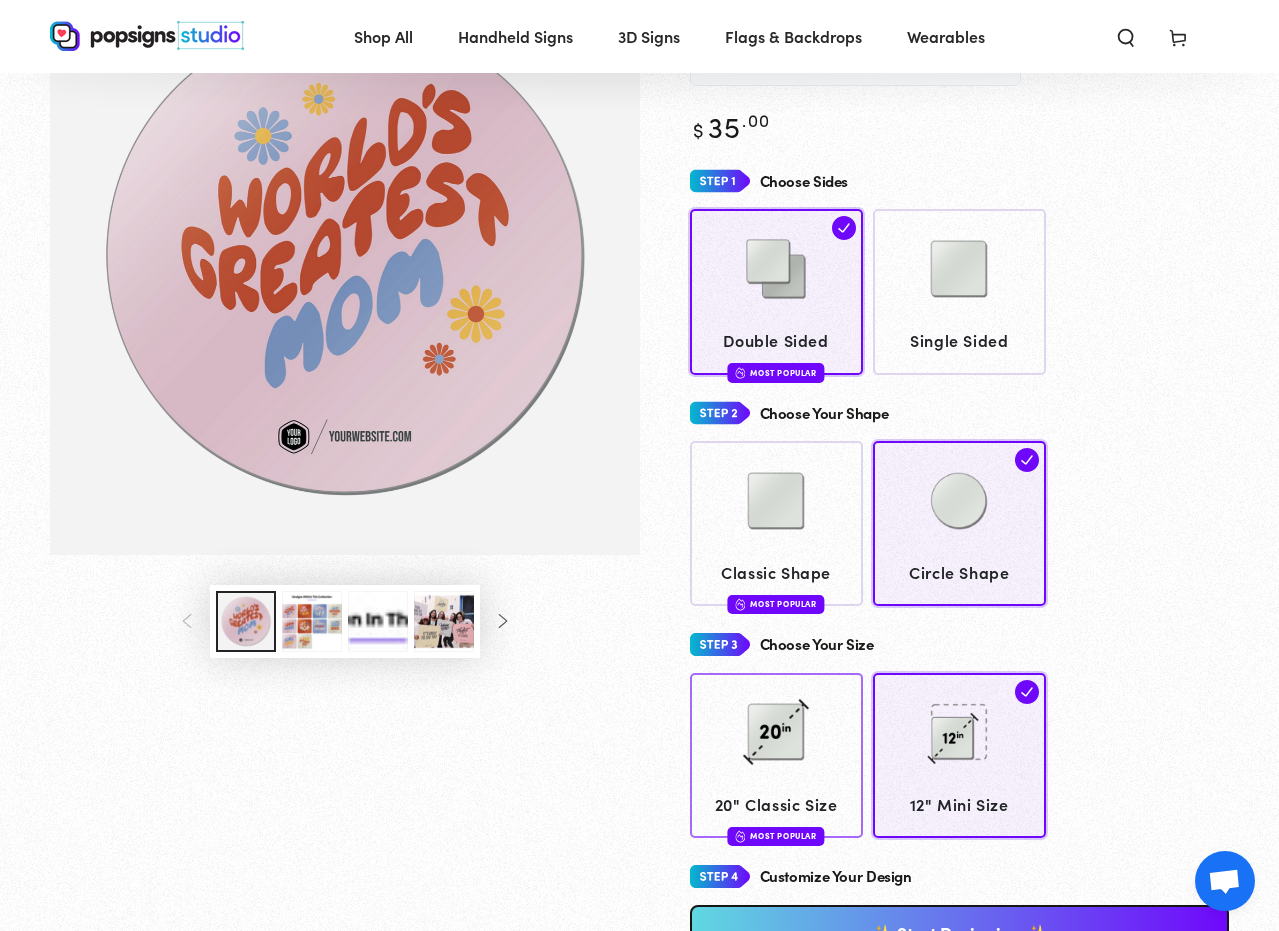 click 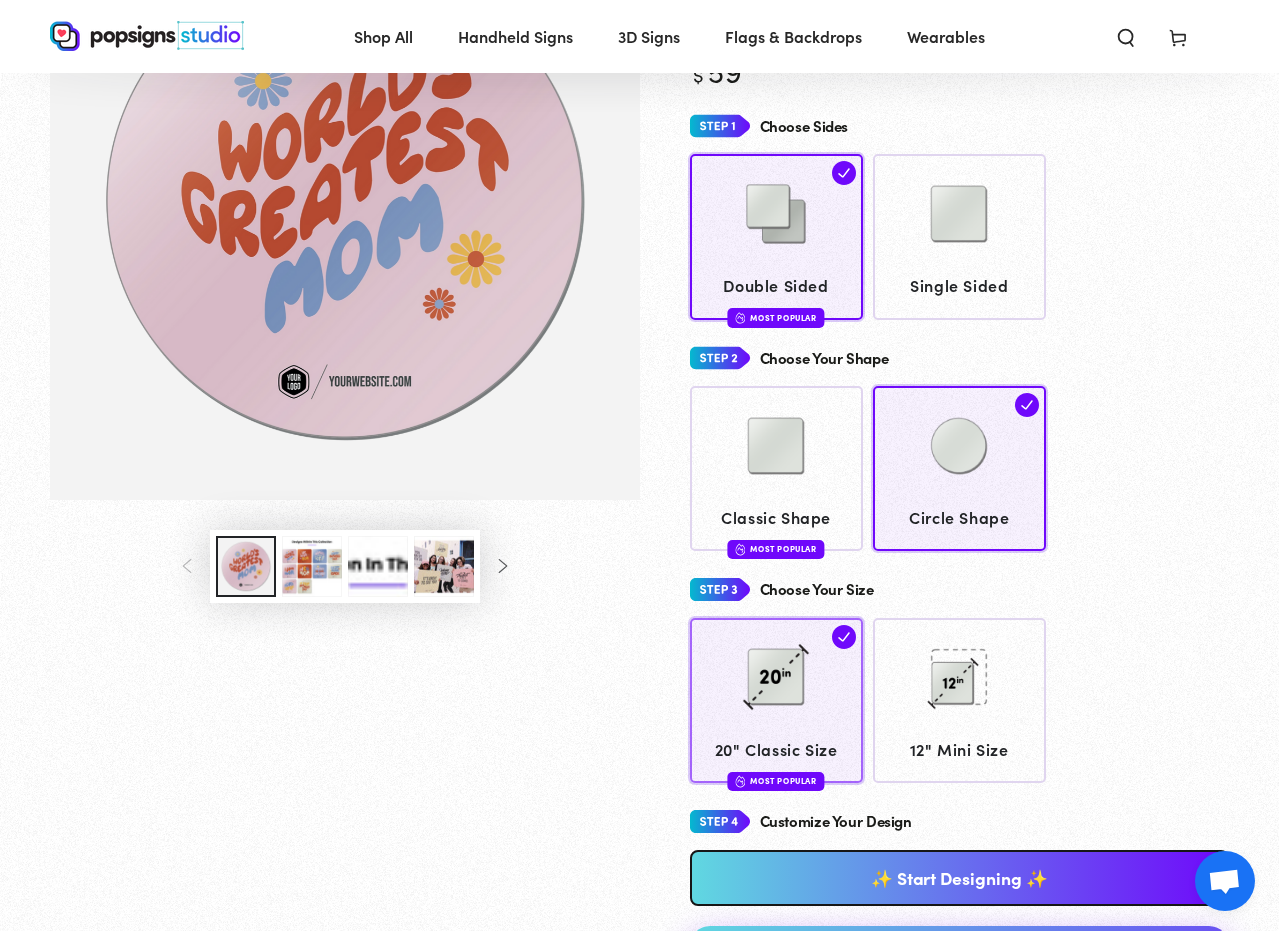 scroll, scrollTop: 299, scrollLeft: 0, axis: vertical 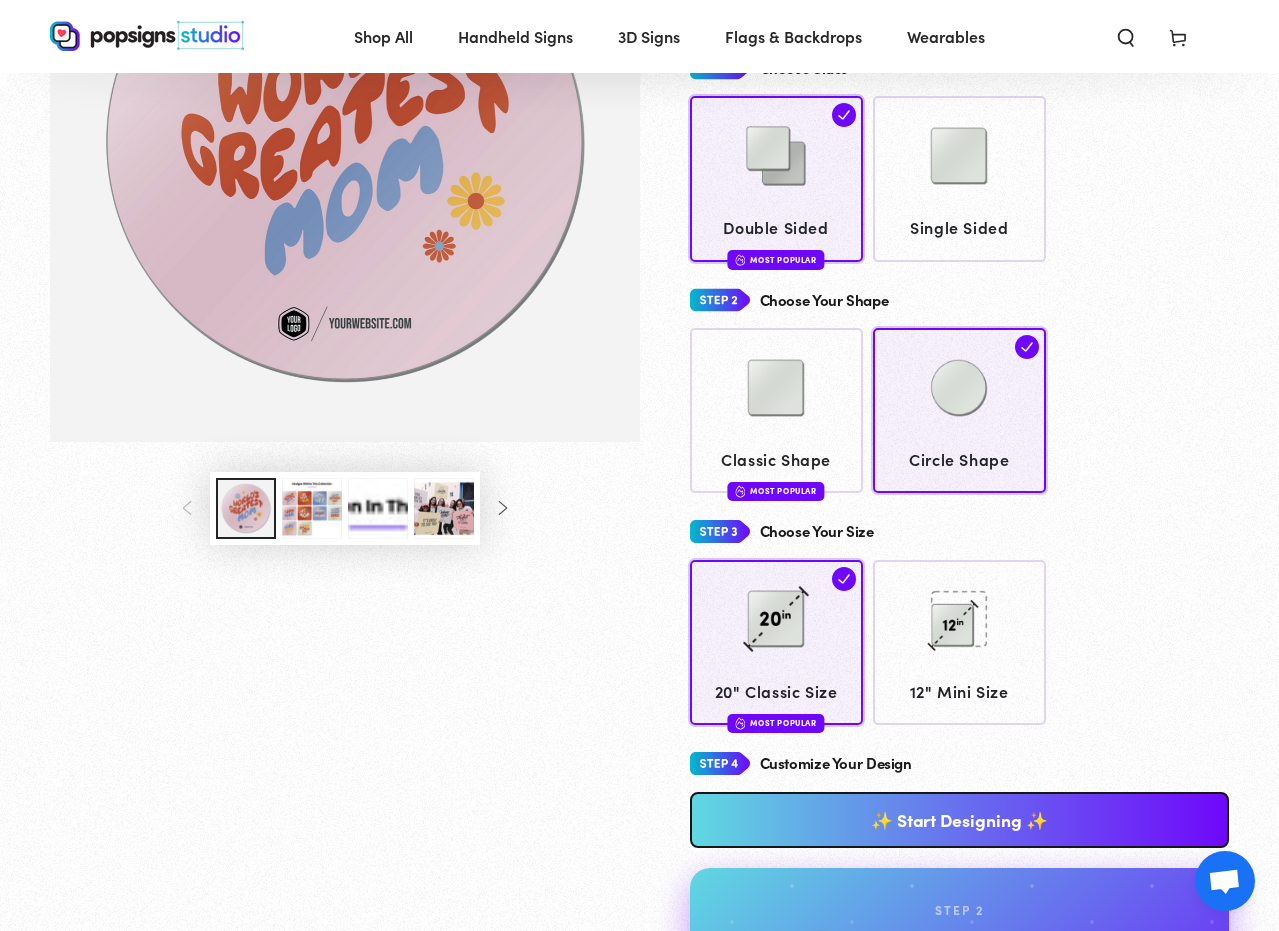 drag, startPoint x: 942, startPoint y: 639, endPoint x: 926, endPoint y: 750, distance: 112.147224 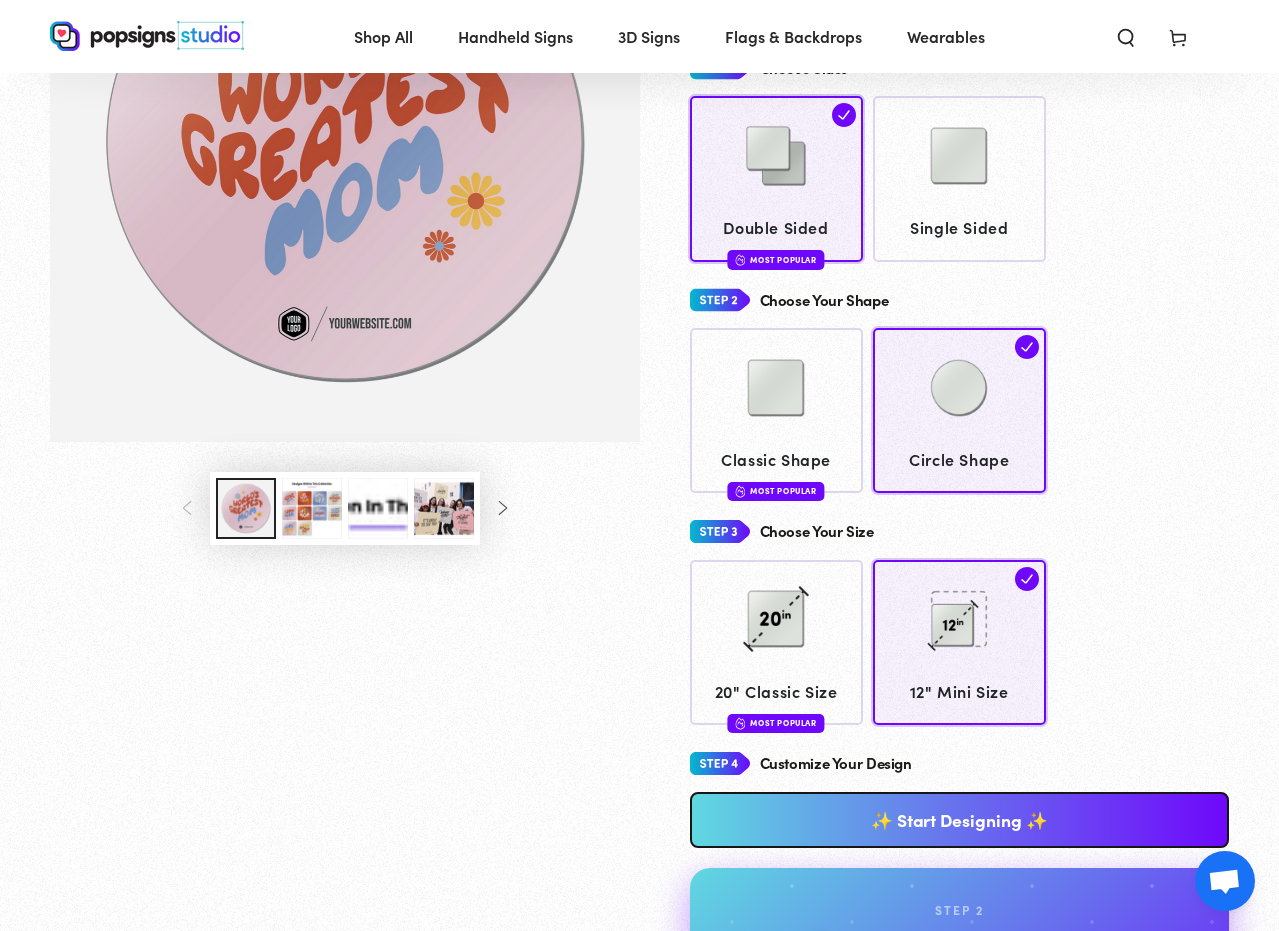 click on "✨ Start Designing ✨" at bounding box center [960, 820] 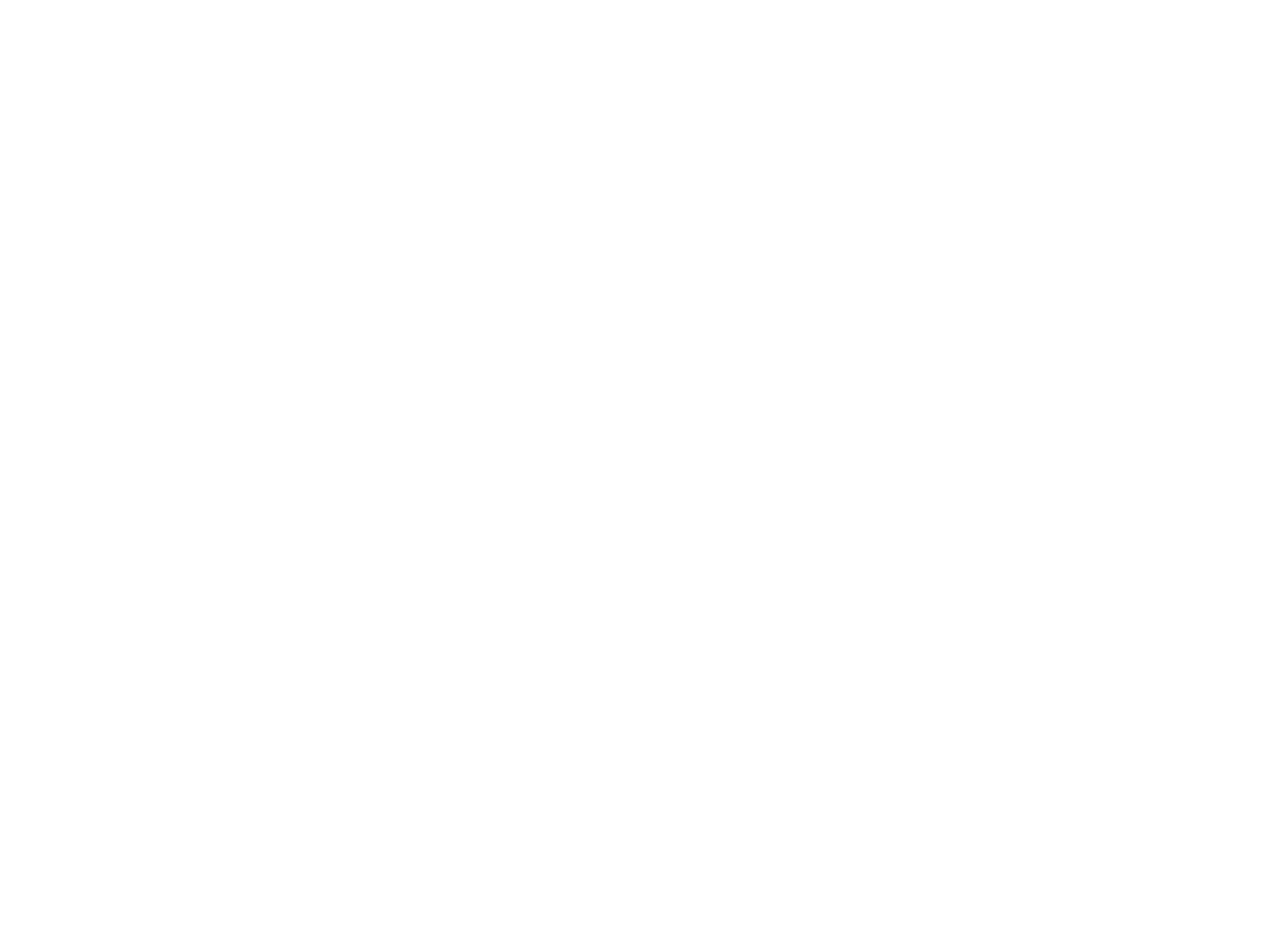 scroll, scrollTop: 0, scrollLeft: 0, axis: both 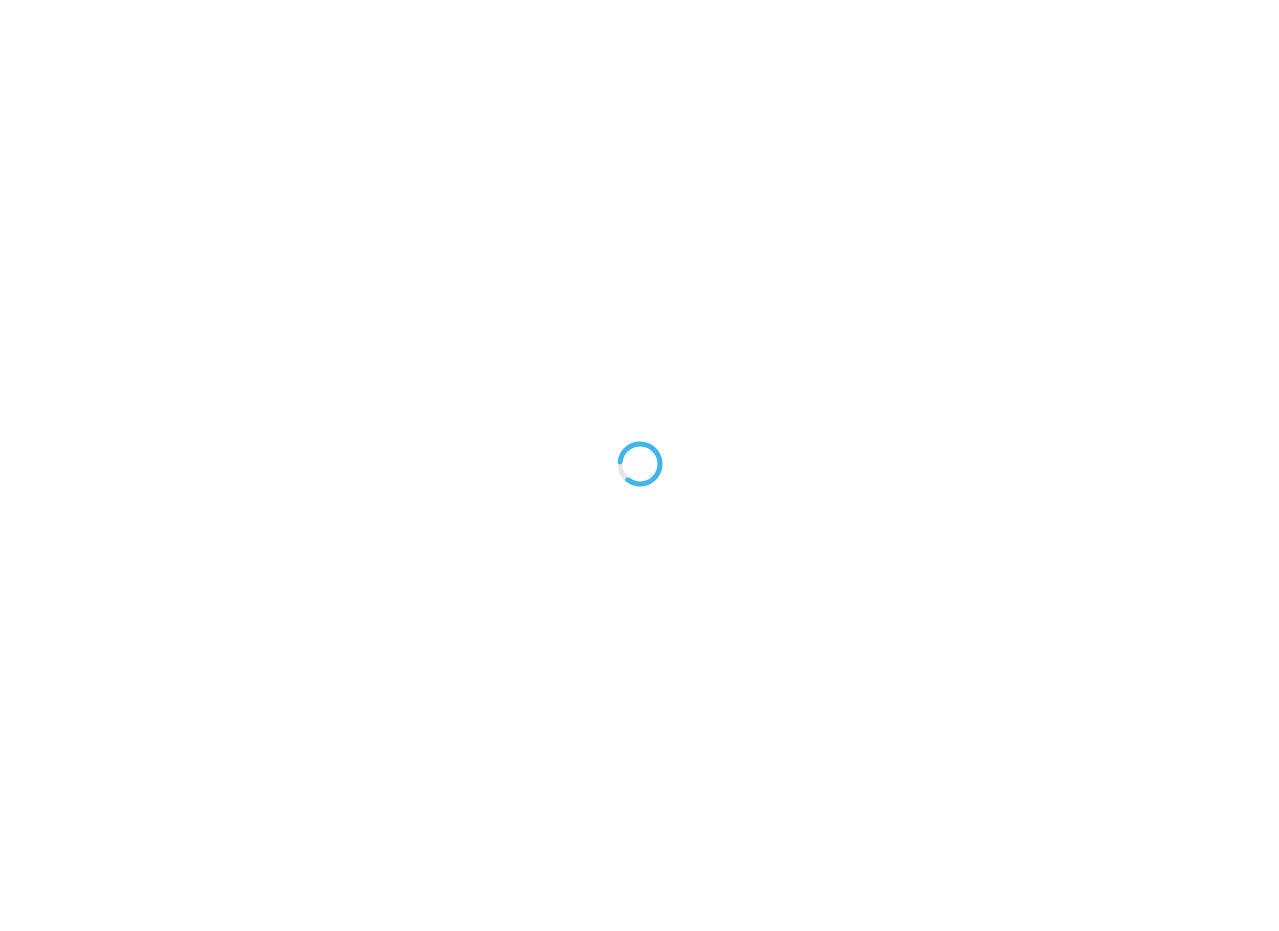 type on "An ancient tree with a door leading to a magical world" 